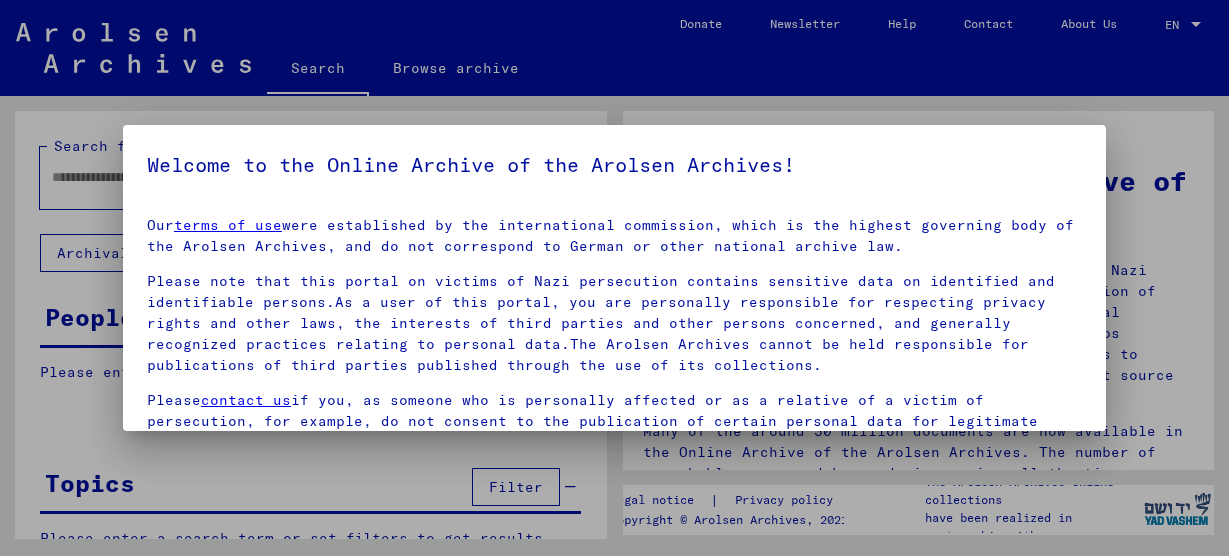 scroll, scrollTop: 0, scrollLeft: 0, axis: both 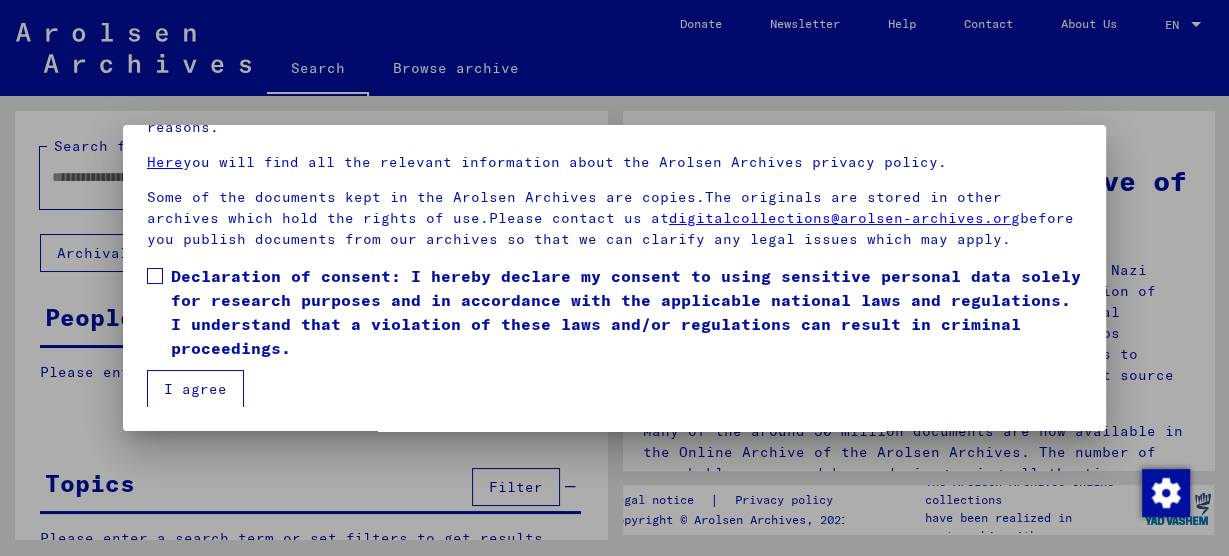 click at bounding box center (155, 276) 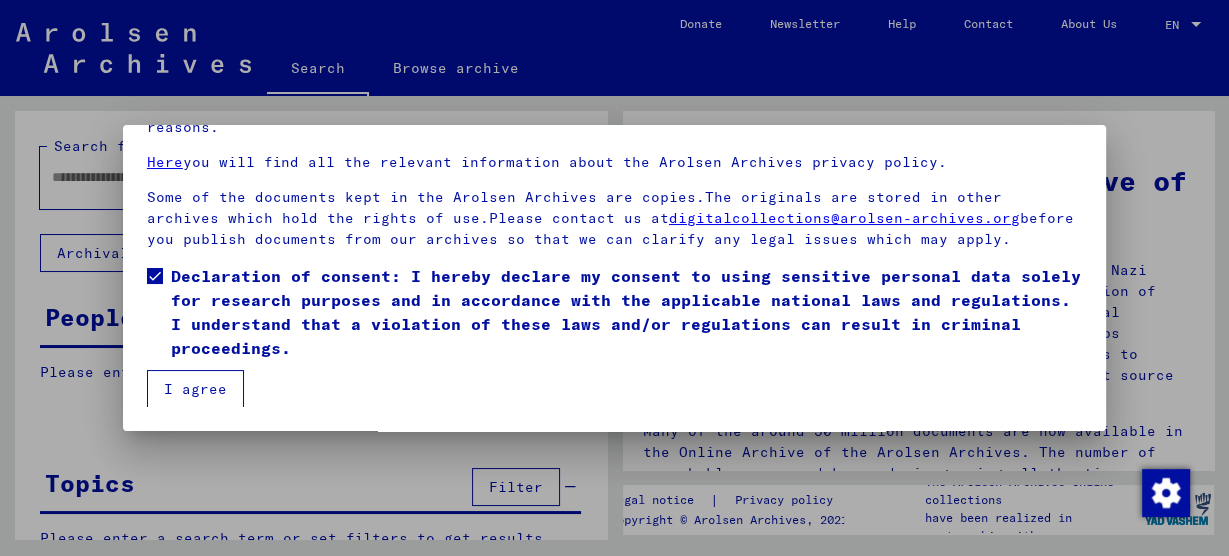 click on "I agree" at bounding box center [195, 389] 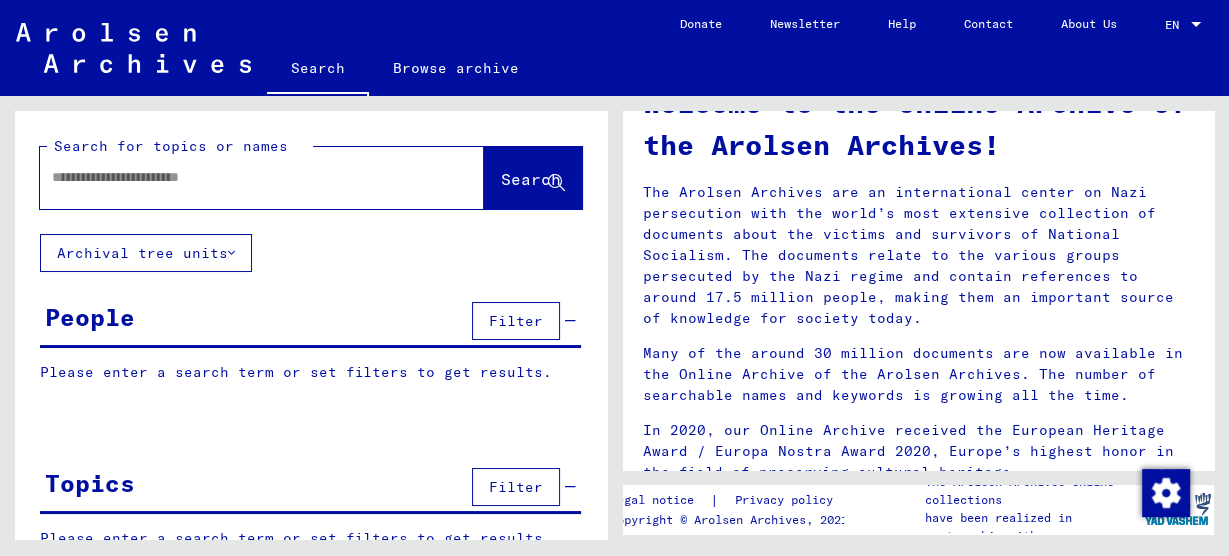 scroll, scrollTop: 240, scrollLeft: 0, axis: vertical 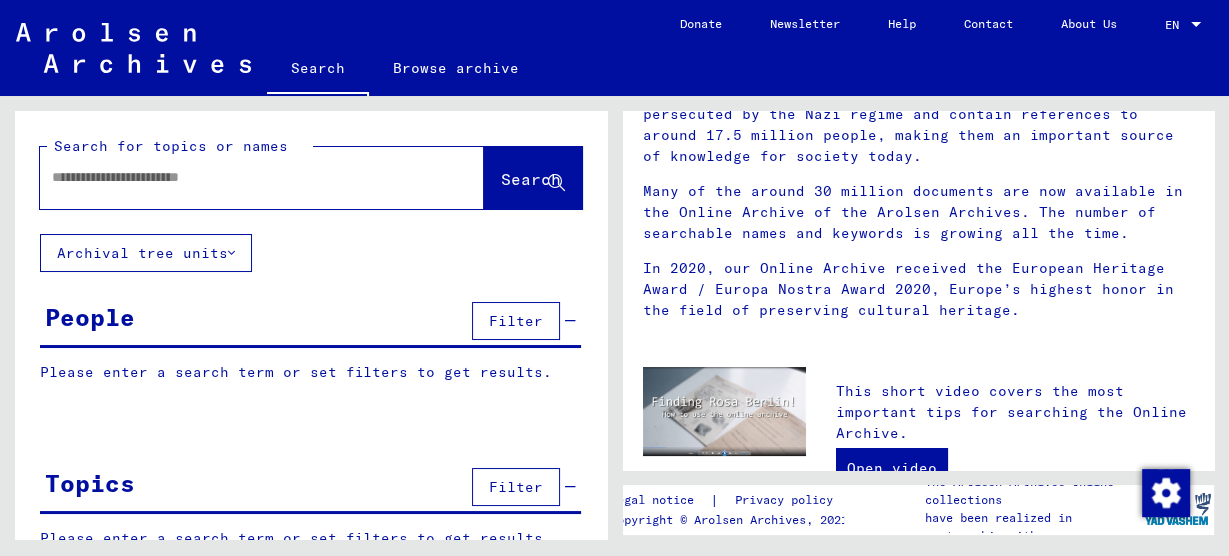 click at bounding box center (238, 177) 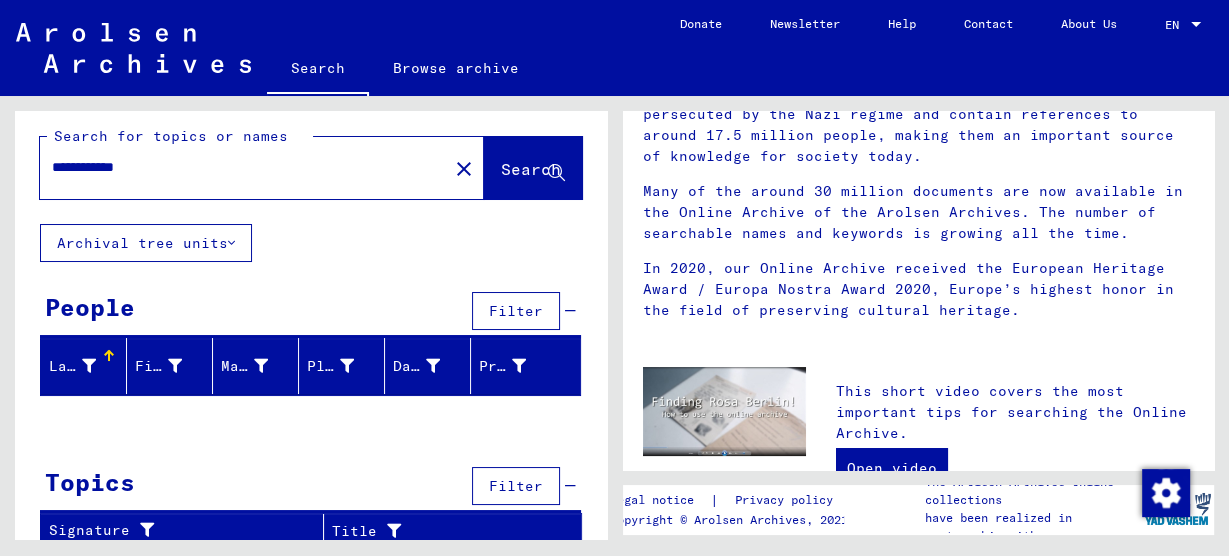 scroll, scrollTop: 16, scrollLeft: 0, axis: vertical 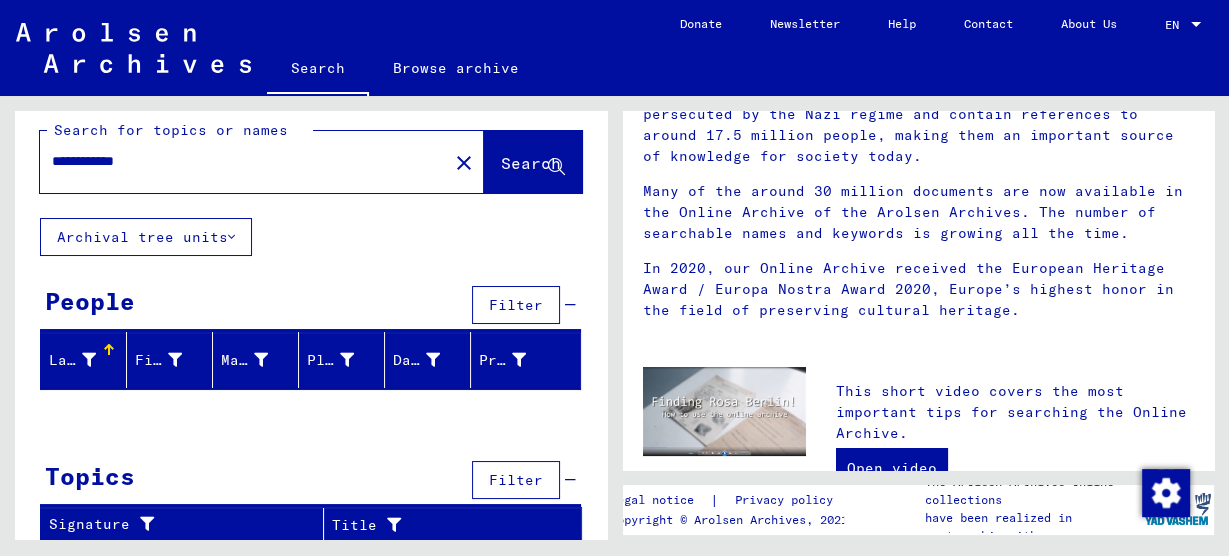 type on "**********" 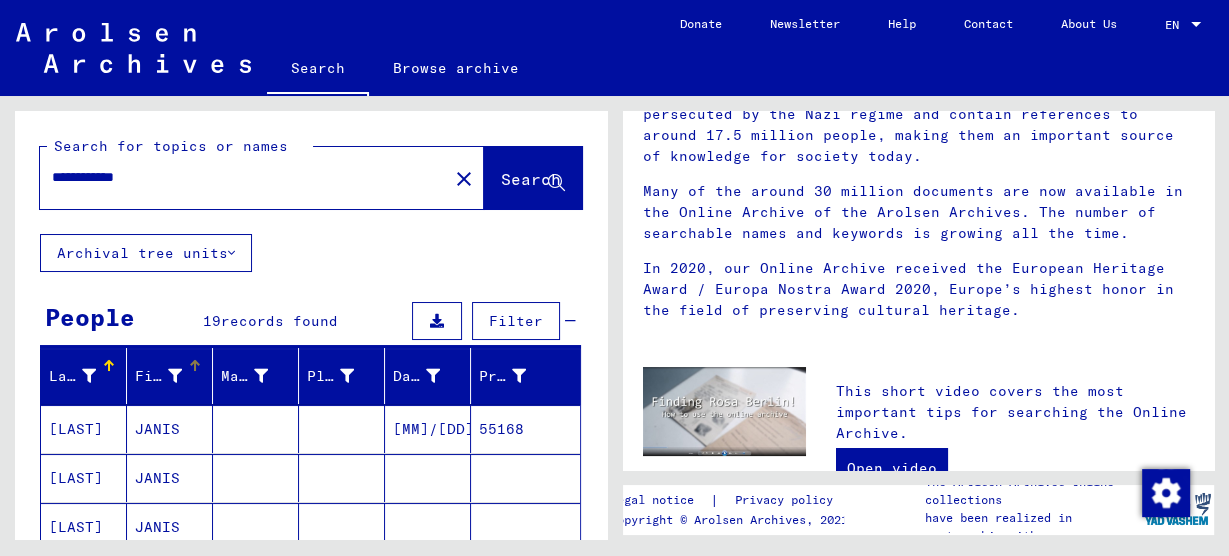 scroll, scrollTop: 160, scrollLeft: 0, axis: vertical 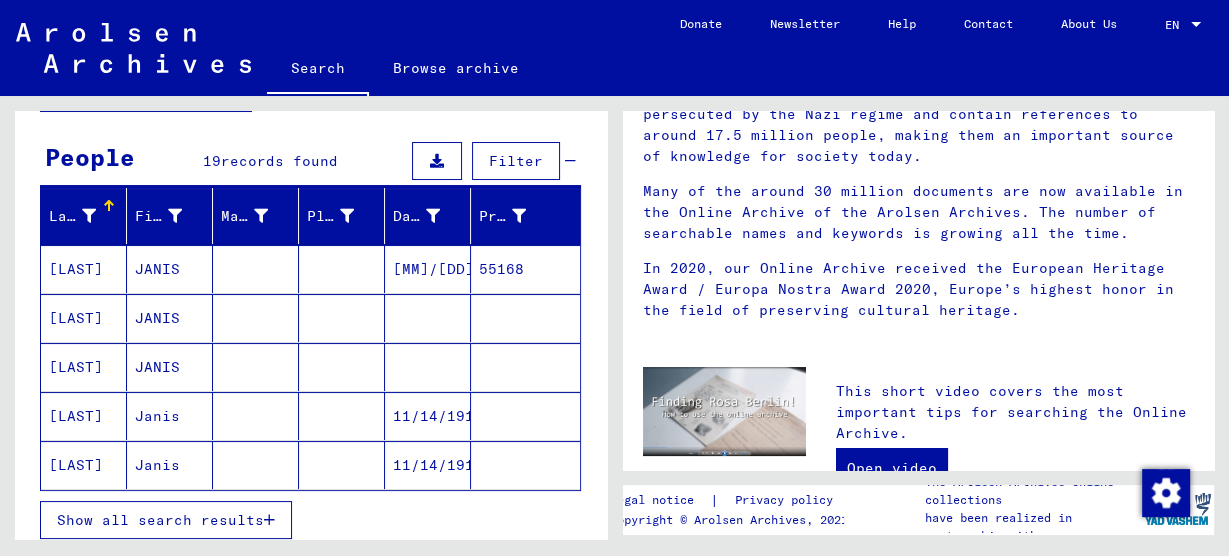 click on "[LAST]" at bounding box center (84, 367) 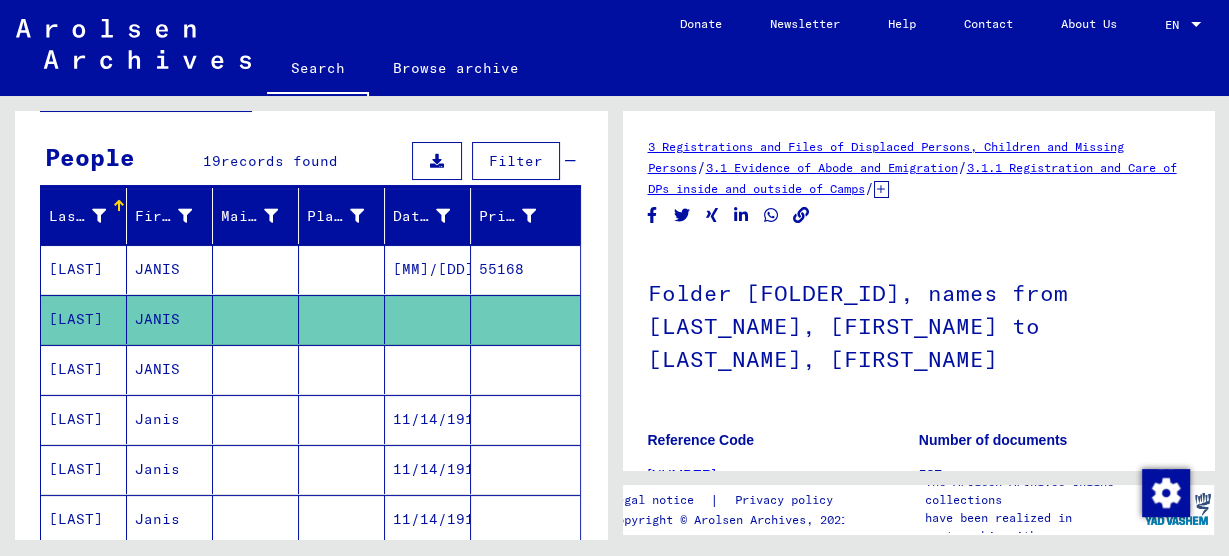 scroll, scrollTop: 0, scrollLeft: 0, axis: both 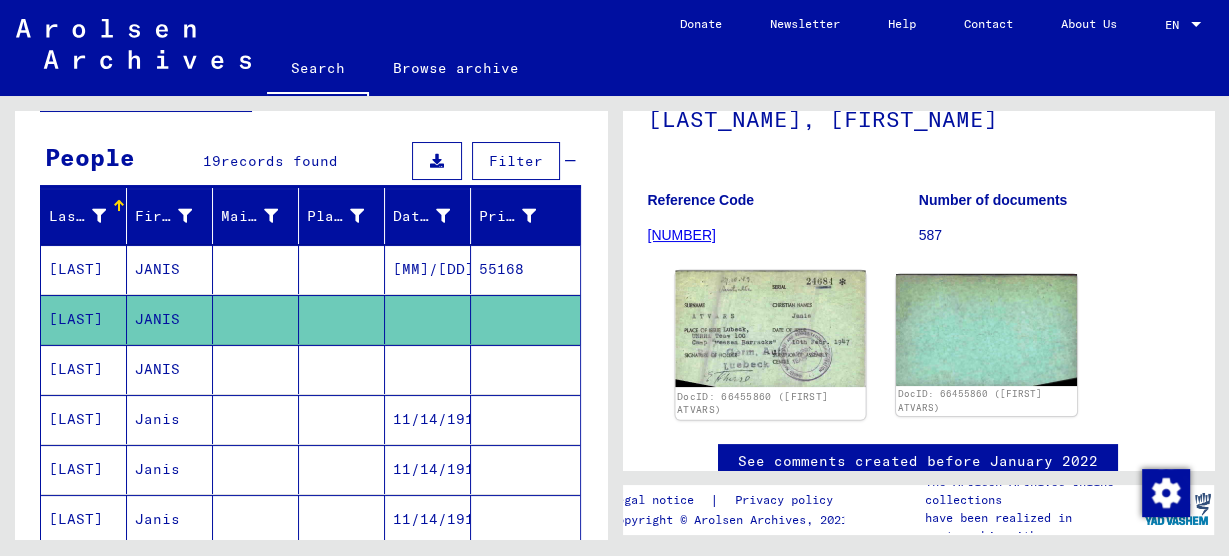 click 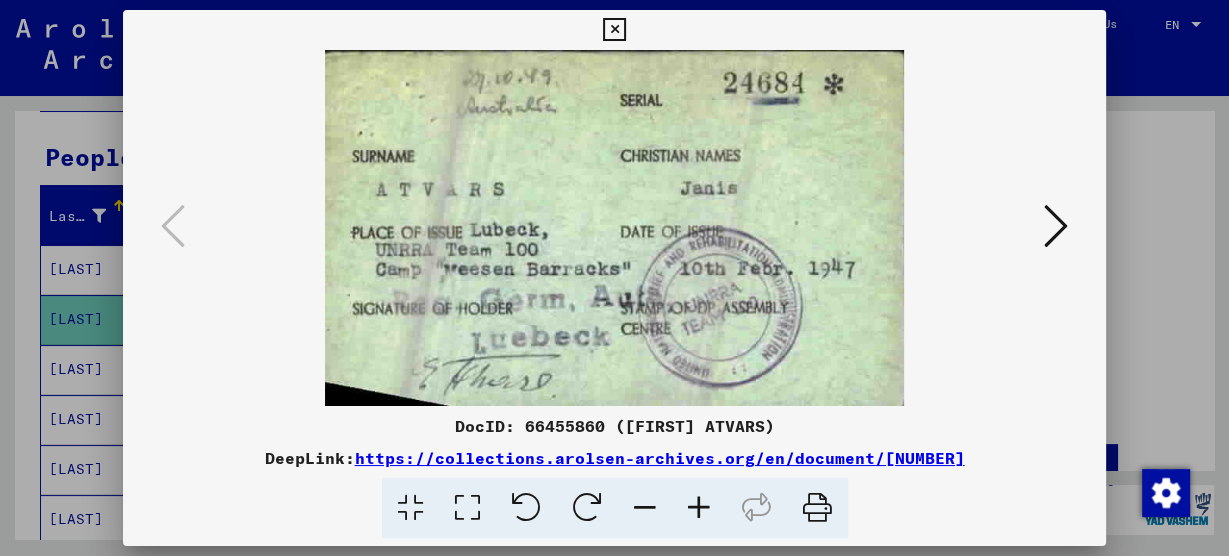 click at bounding box center (1056, 226) 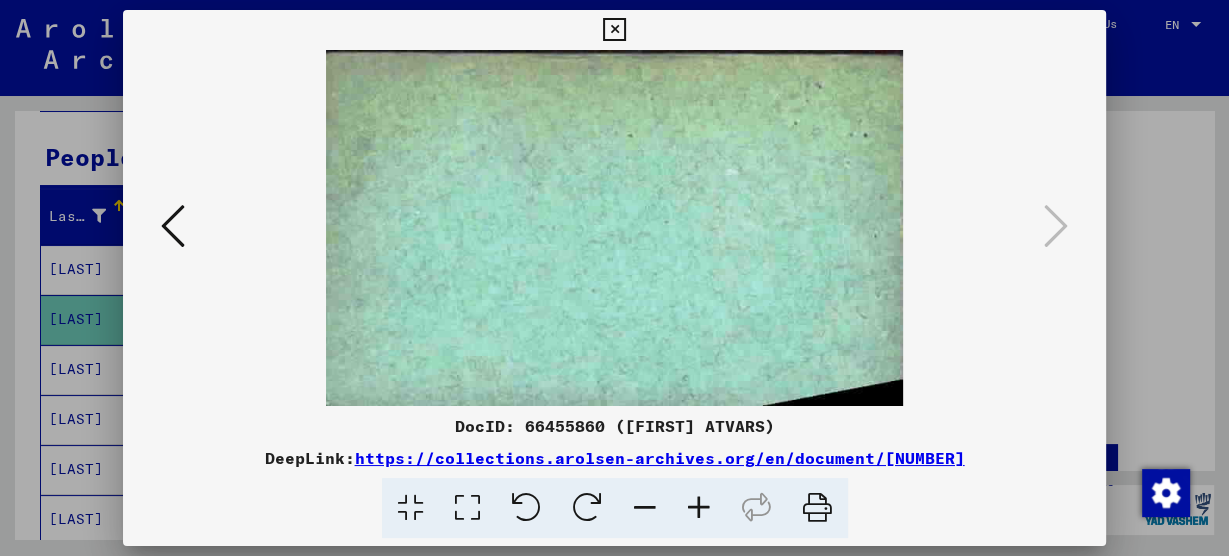 click at bounding box center [173, 226] 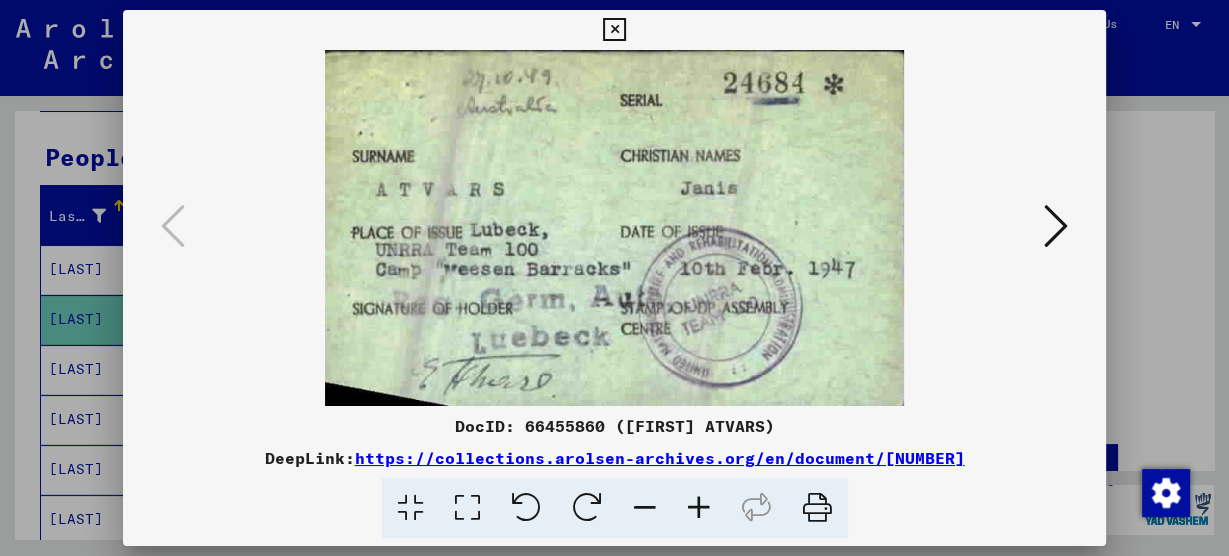 click at bounding box center (614, 30) 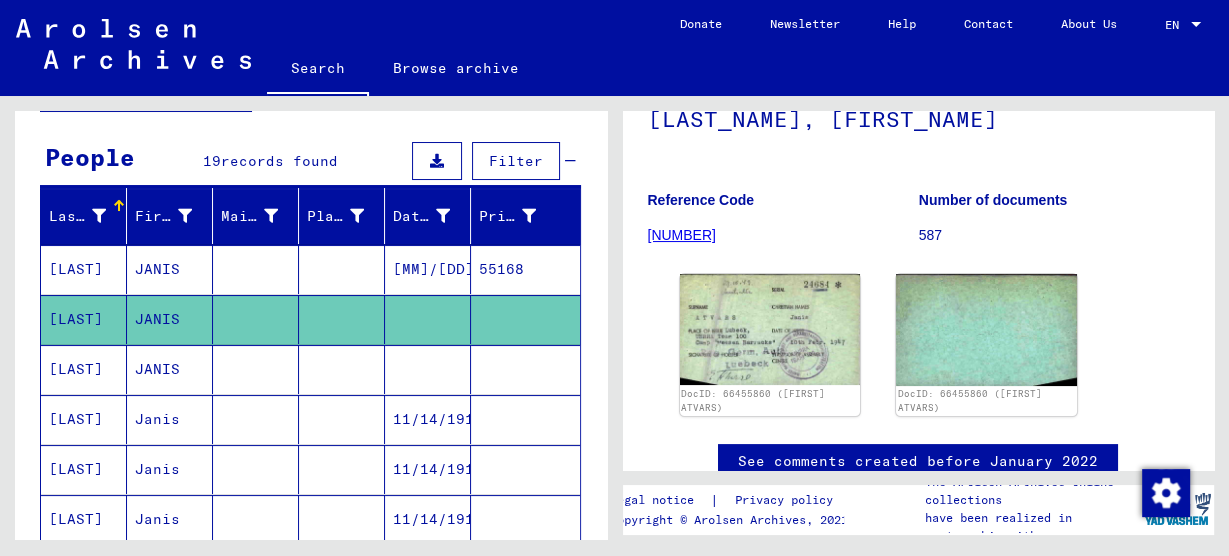click on "[LAST]" at bounding box center (84, 319) 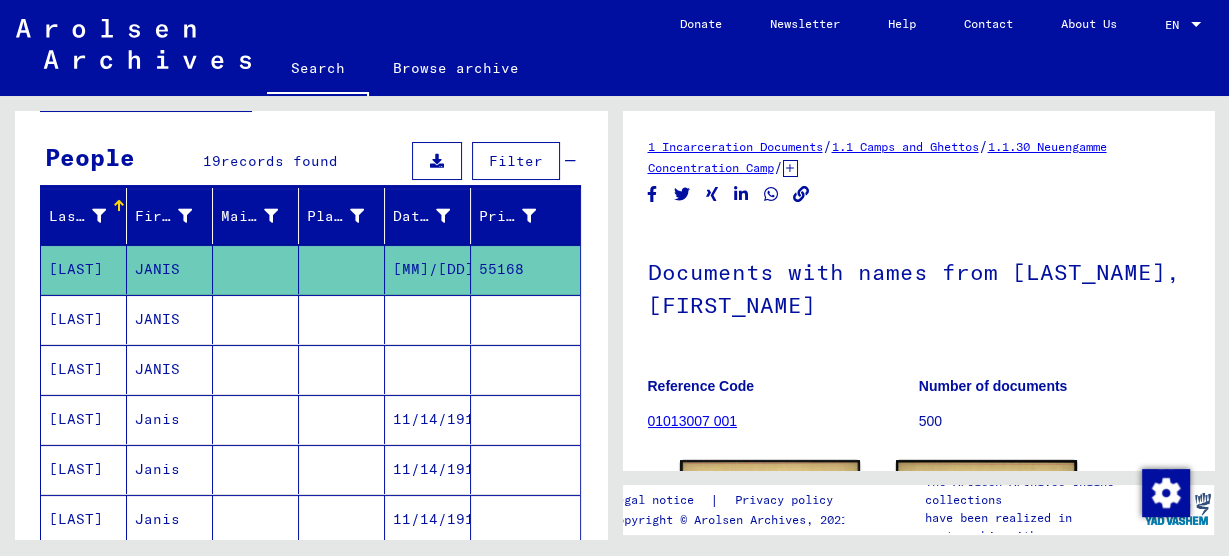 scroll, scrollTop: 0, scrollLeft: 0, axis: both 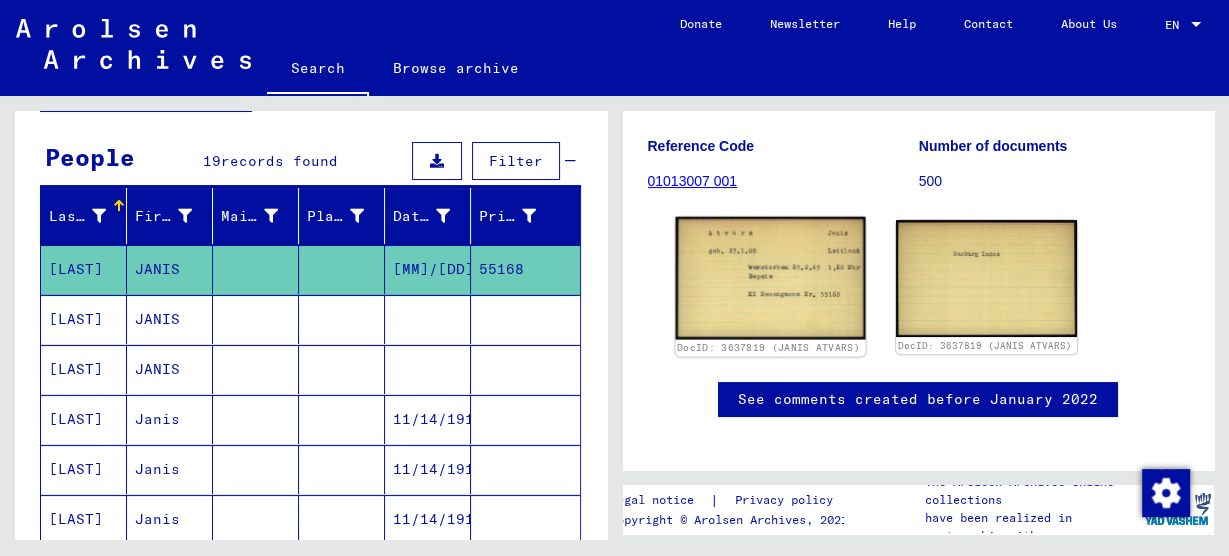 click 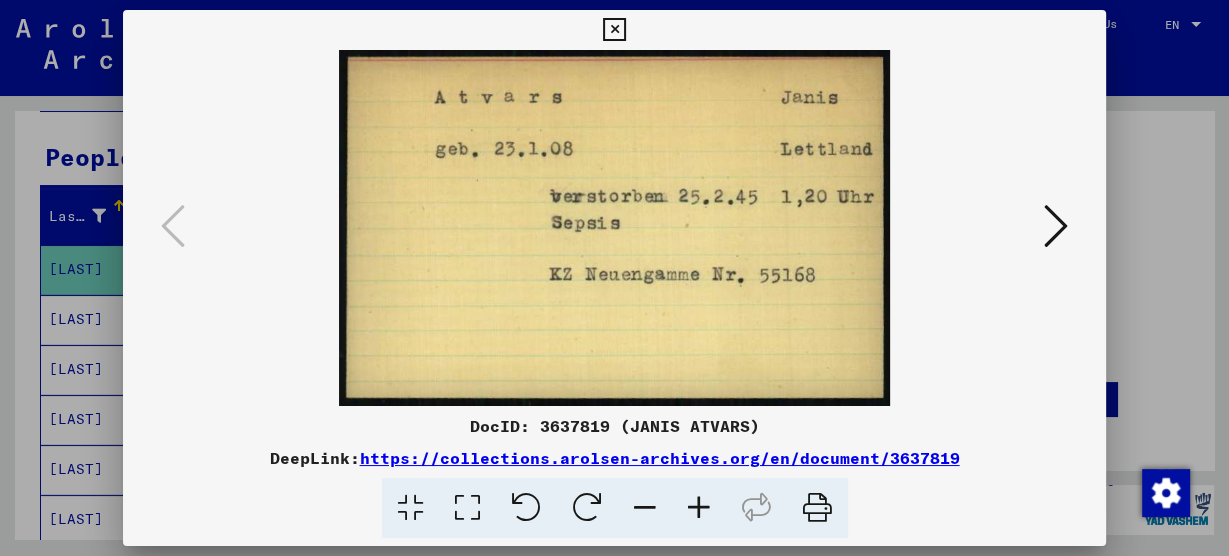 click at bounding box center [614, 30] 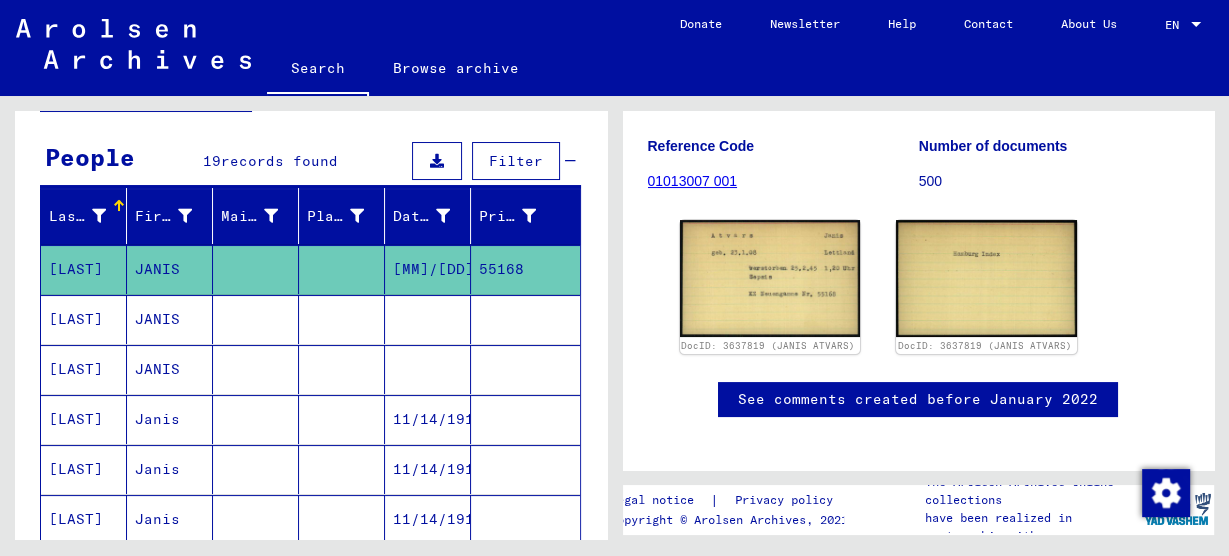 click on "JANIS" at bounding box center [170, 419] 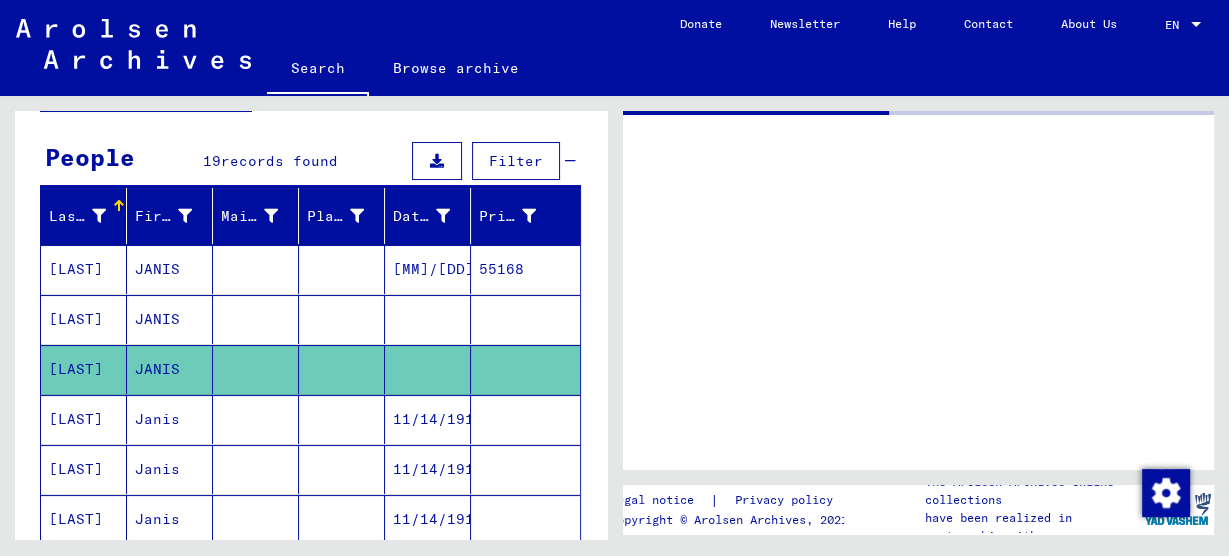scroll, scrollTop: 0, scrollLeft: 0, axis: both 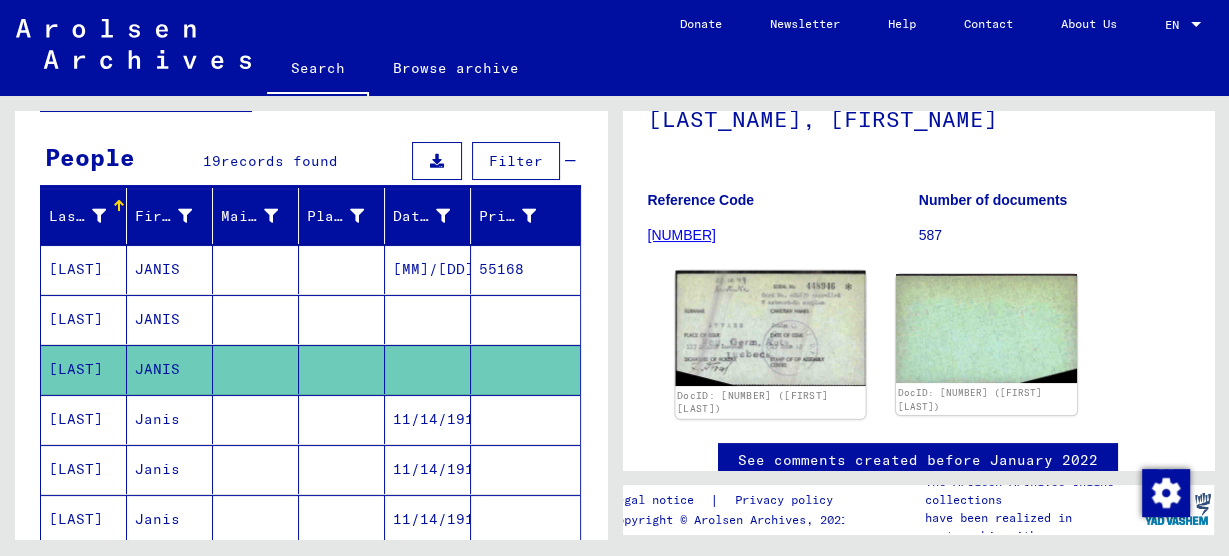 click 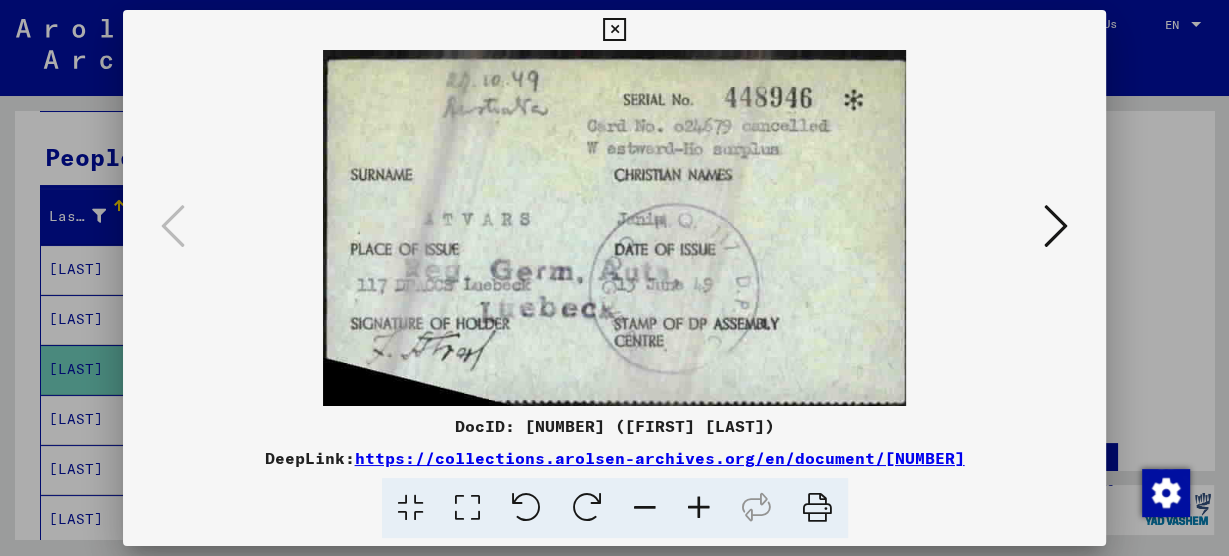 click at bounding box center (1056, 226) 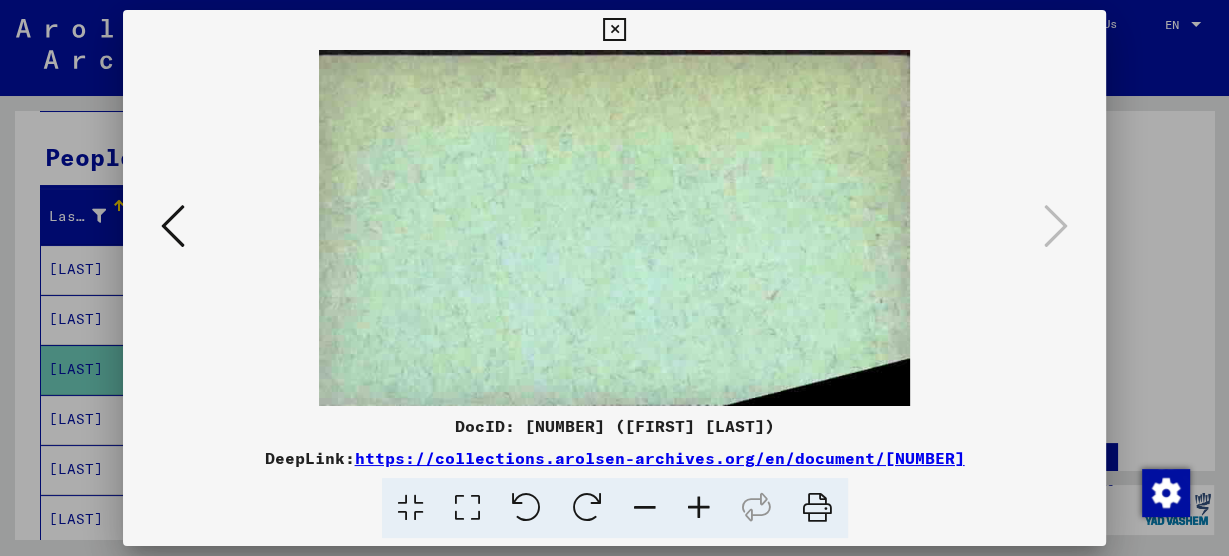 click at bounding box center [614, 30] 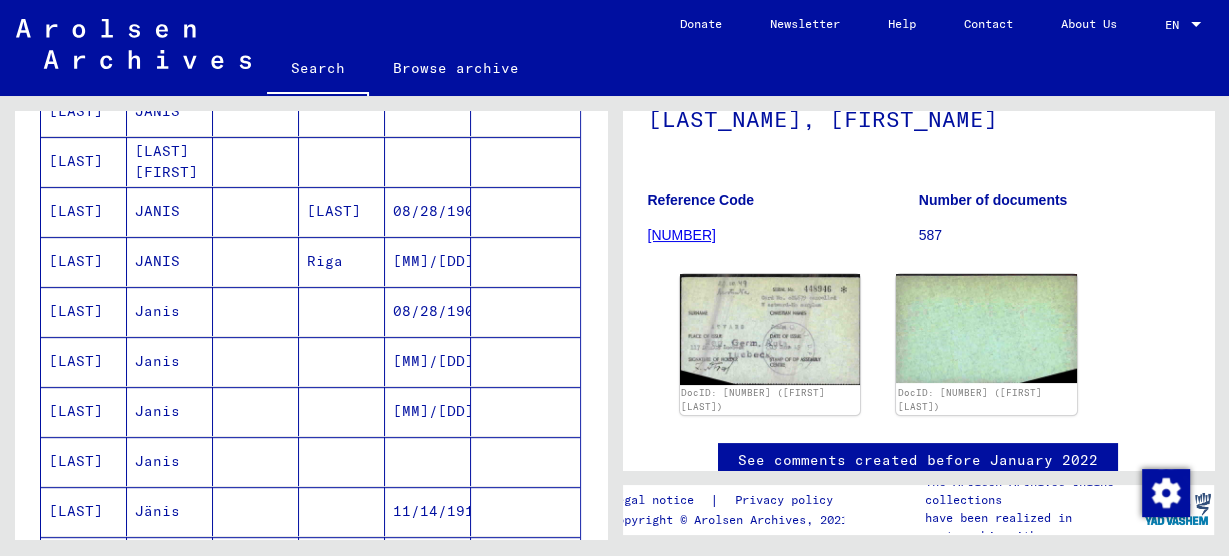 scroll, scrollTop: 720, scrollLeft: 0, axis: vertical 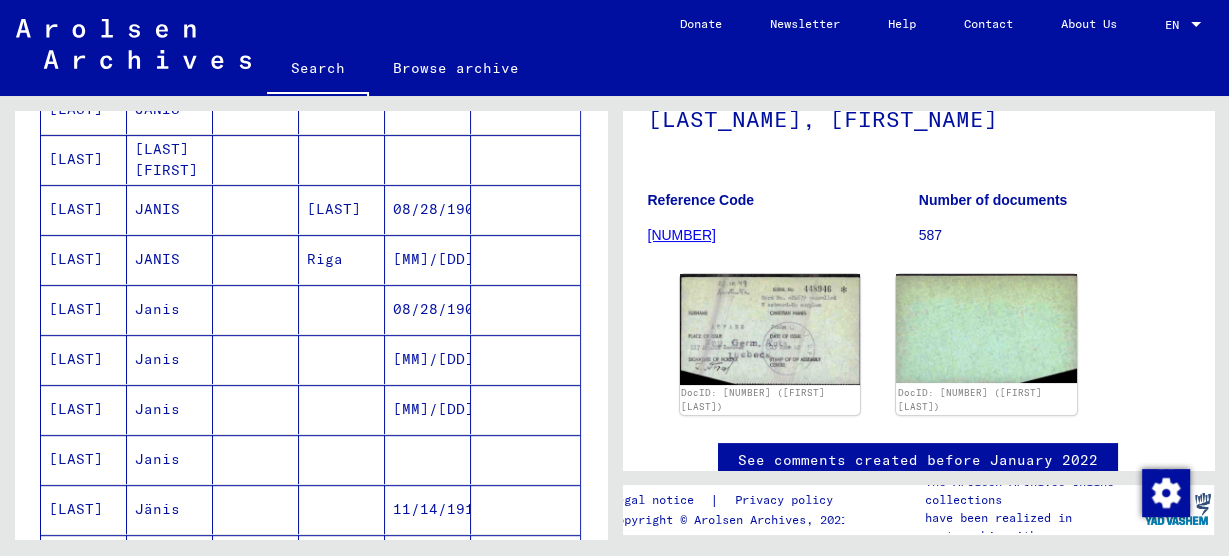 click on "Janis" at bounding box center (170, 409) 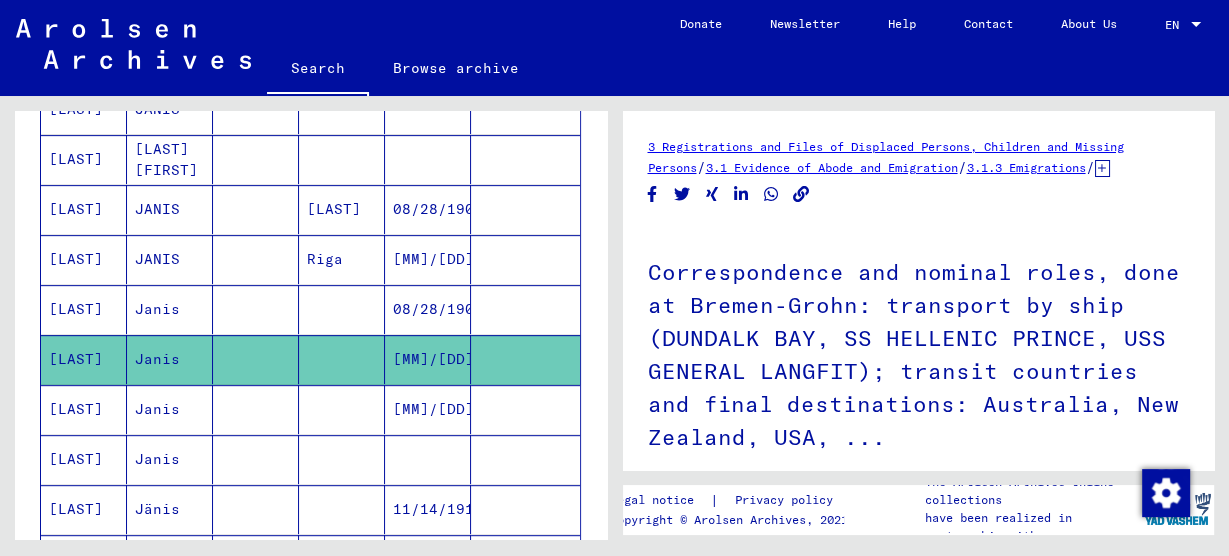 scroll, scrollTop: 240, scrollLeft: 0, axis: vertical 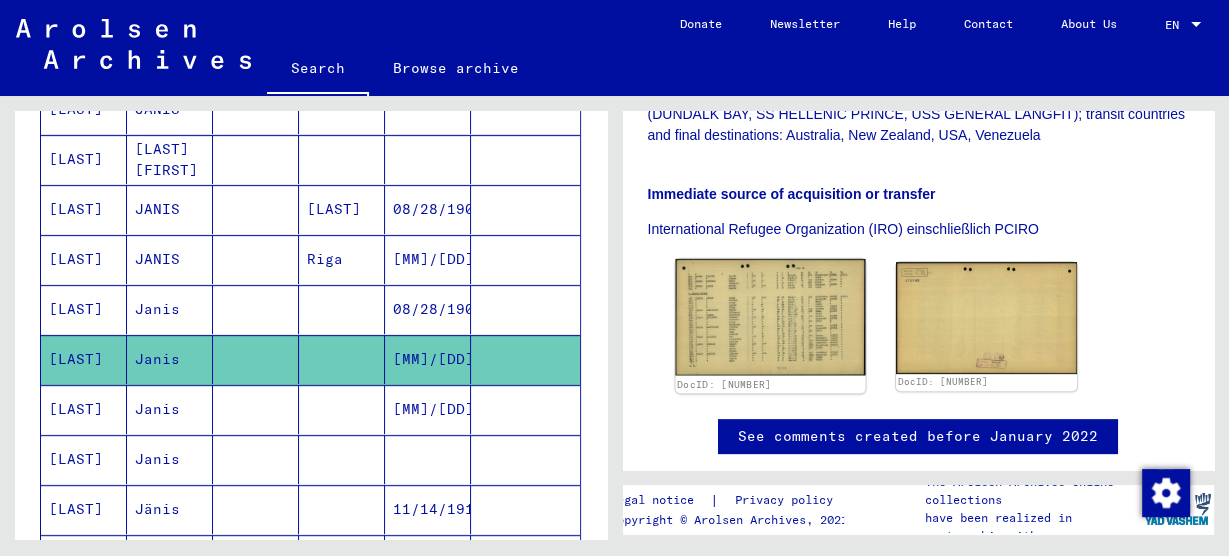 click 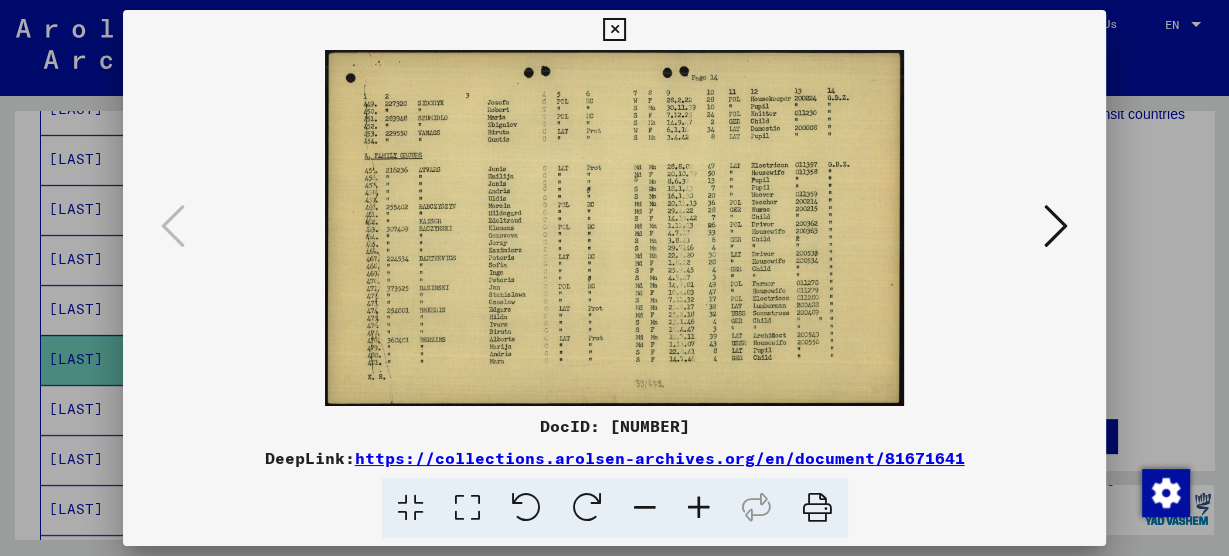 click at bounding box center [614, 30] 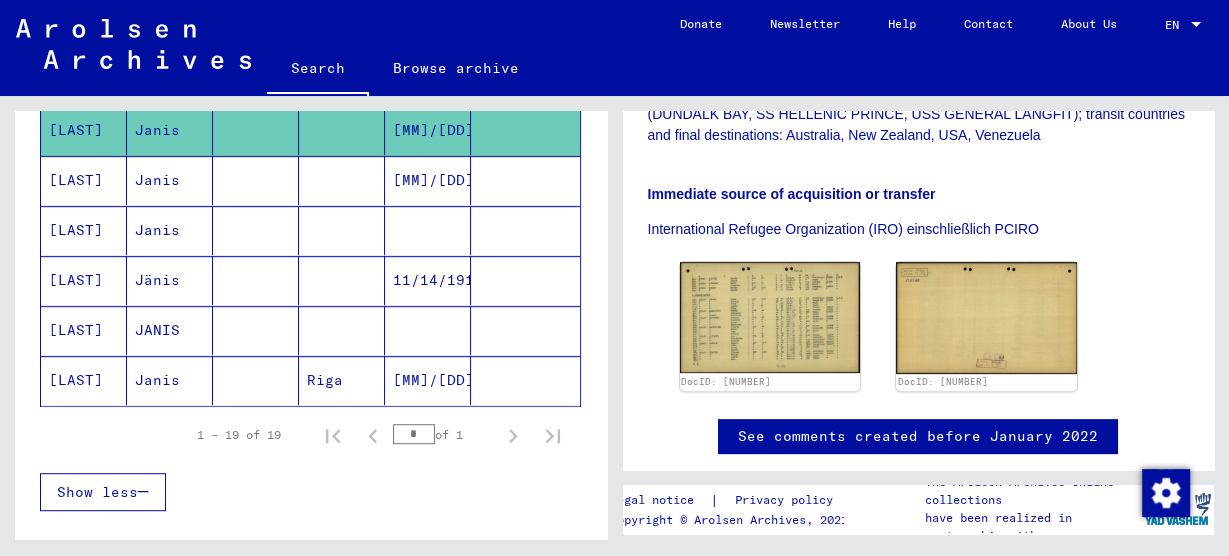 scroll, scrollTop: 960, scrollLeft: 0, axis: vertical 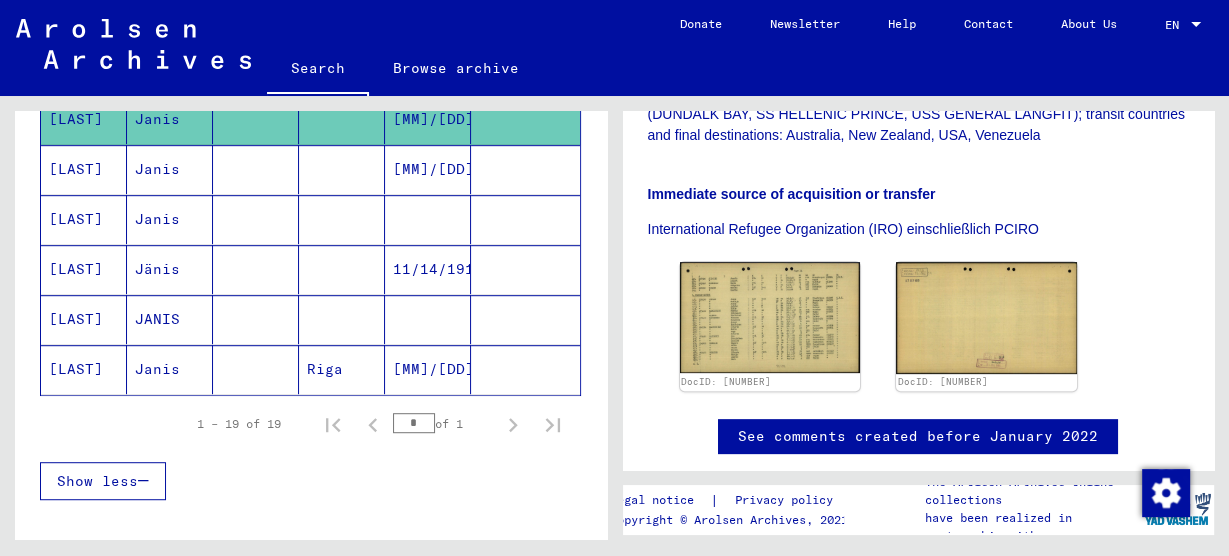 click on "Janis" 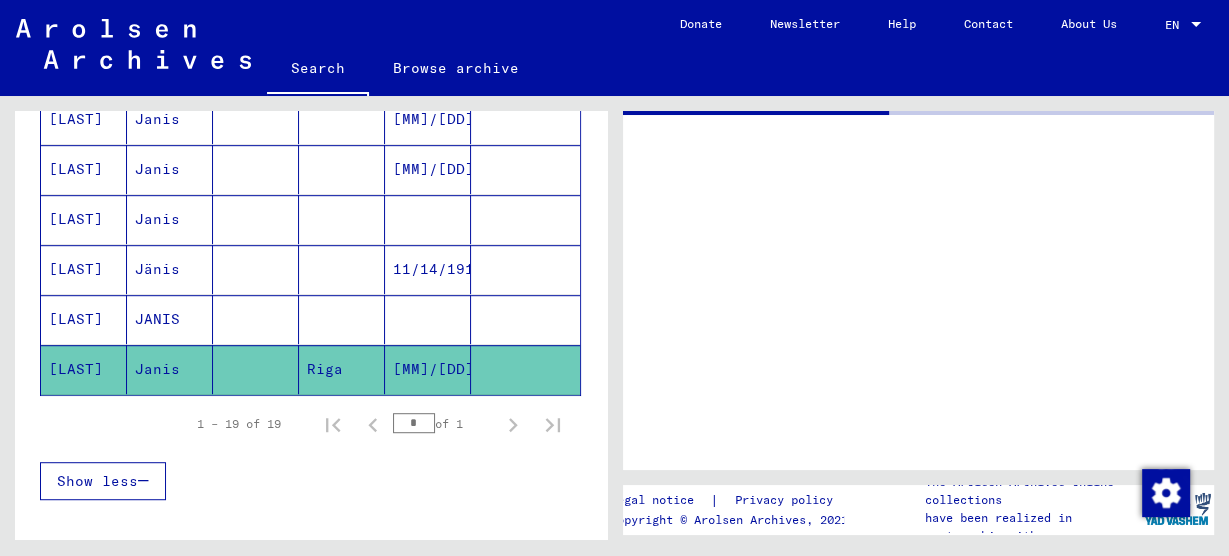 scroll, scrollTop: 0, scrollLeft: 0, axis: both 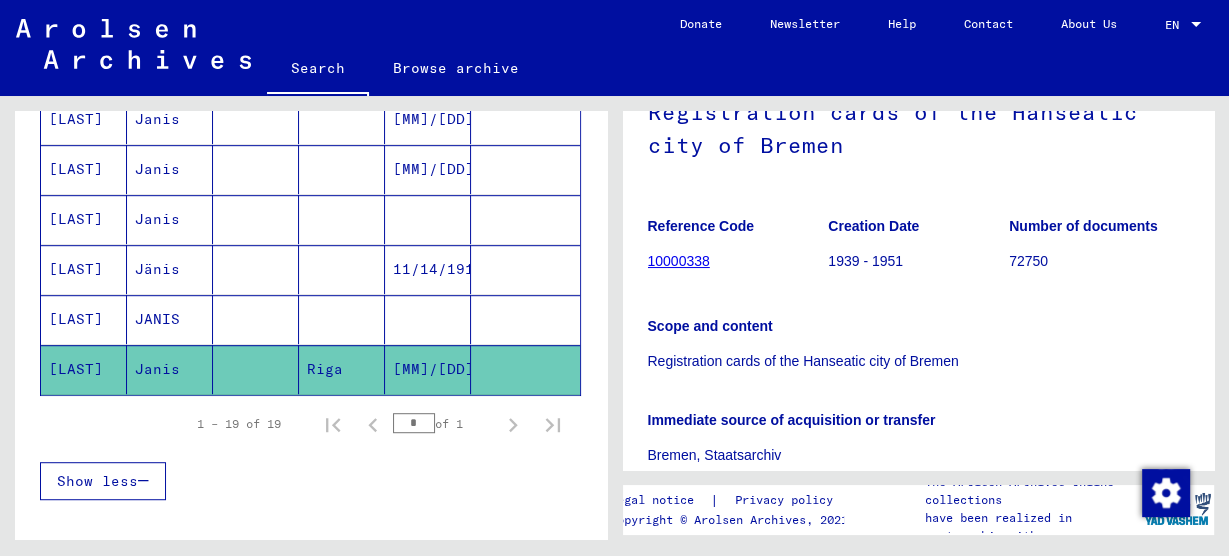click on "10000338" 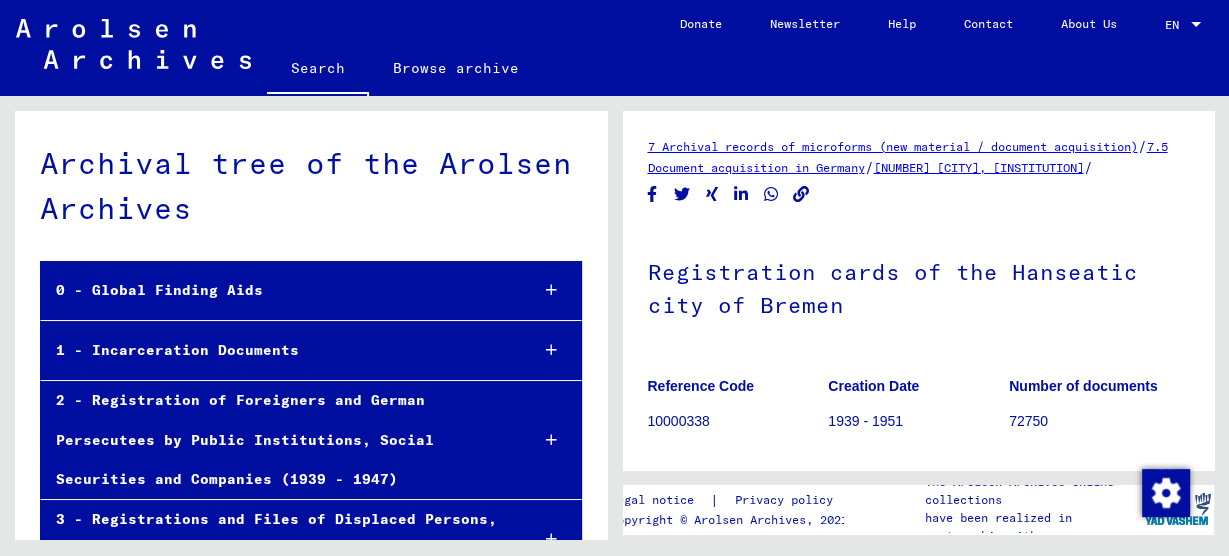 scroll, scrollTop: 2133, scrollLeft: 0, axis: vertical 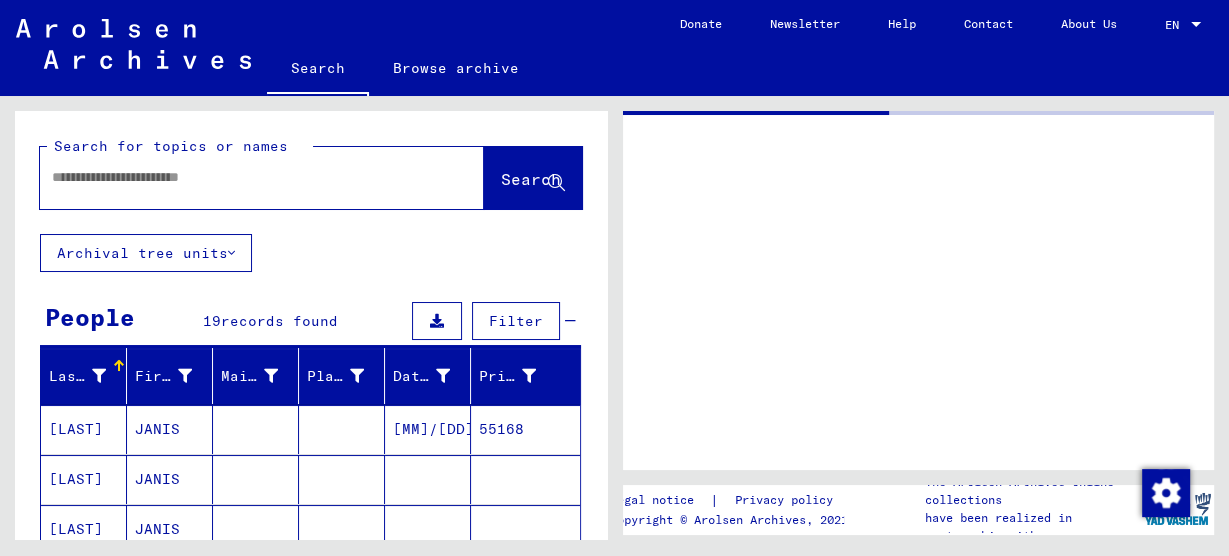 type on "********" 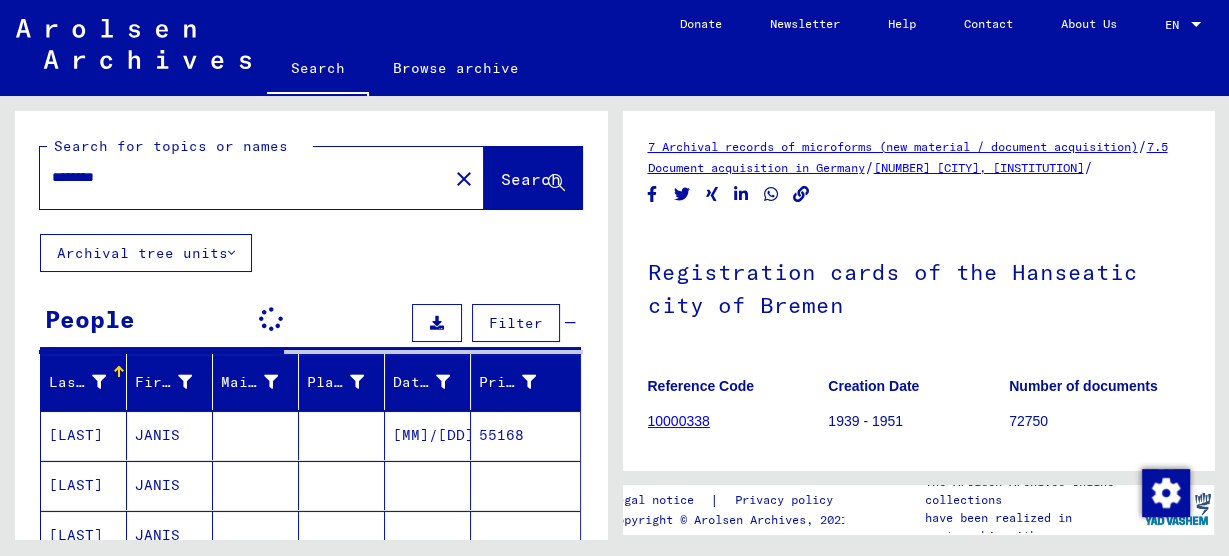 scroll, scrollTop: 0, scrollLeft: 0, axis: both 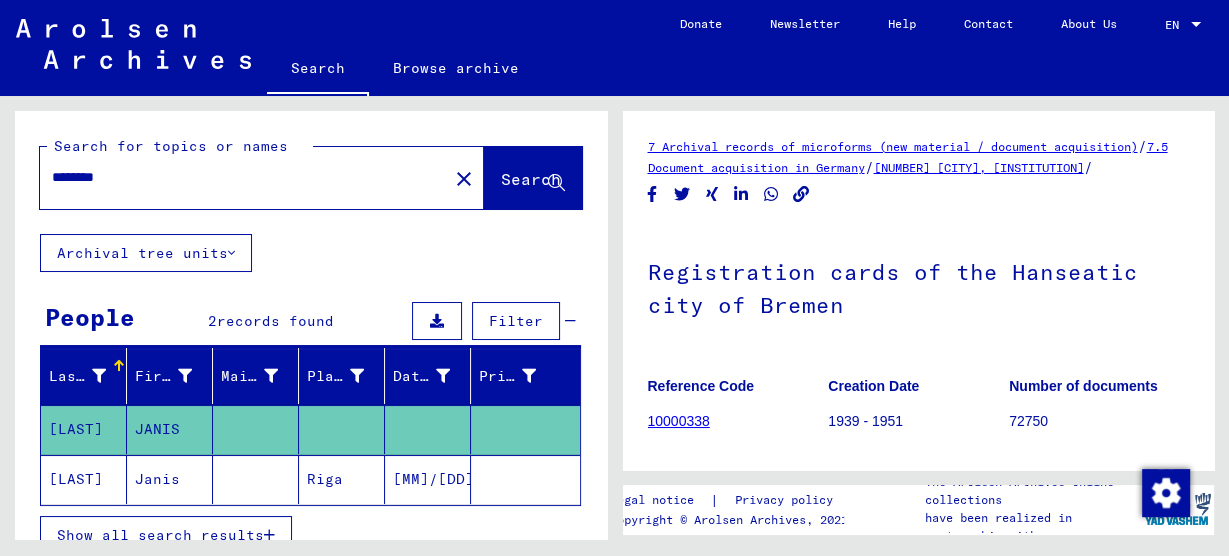 click on "7 Archival records of microforms (new material / document acquisition)" 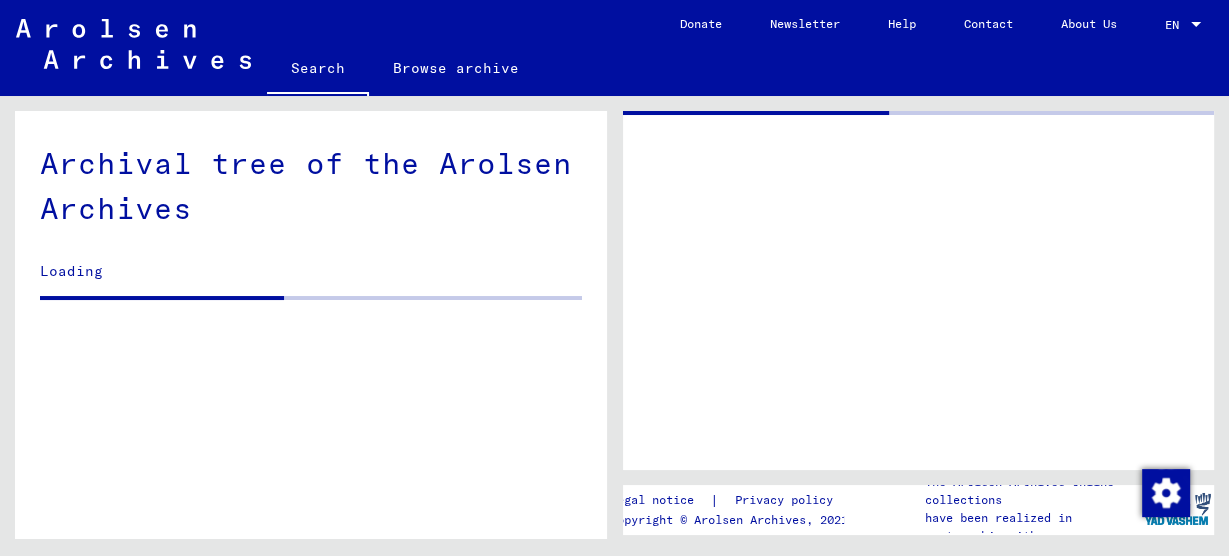 scroll, scrollTop: 406, scrollLeft: 0, axis: vertical 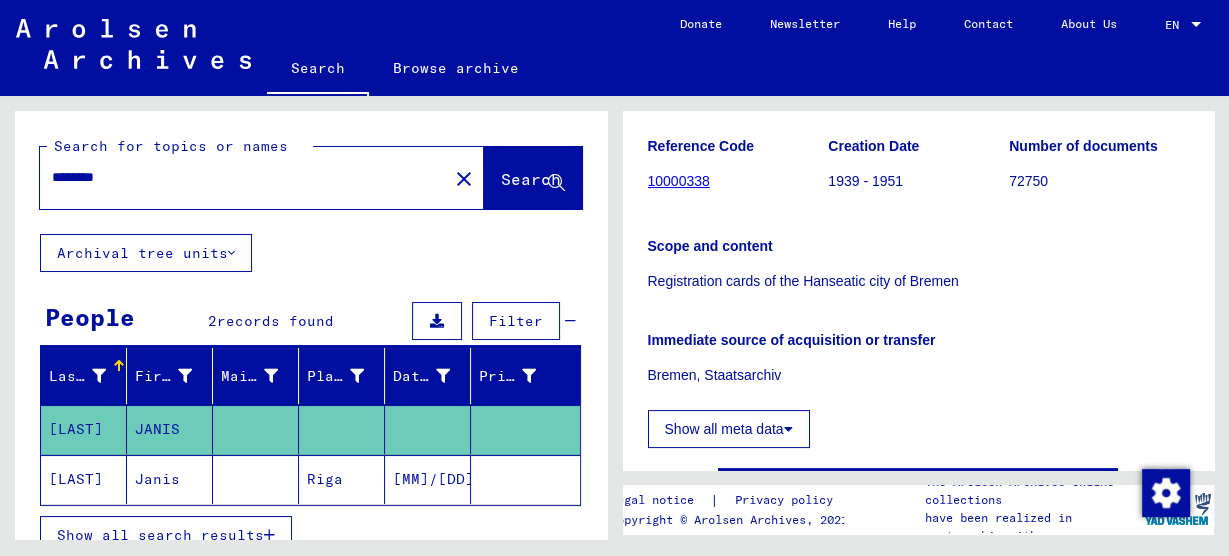 click on "close" 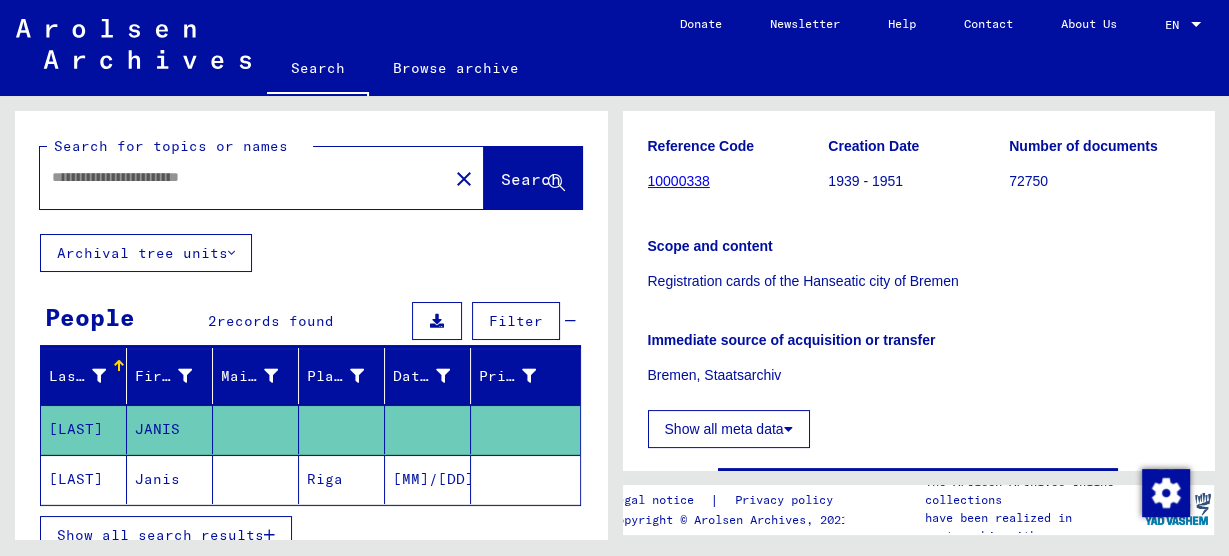 scroll, scrollTop: 0, scrollLeft: 0, axis: both 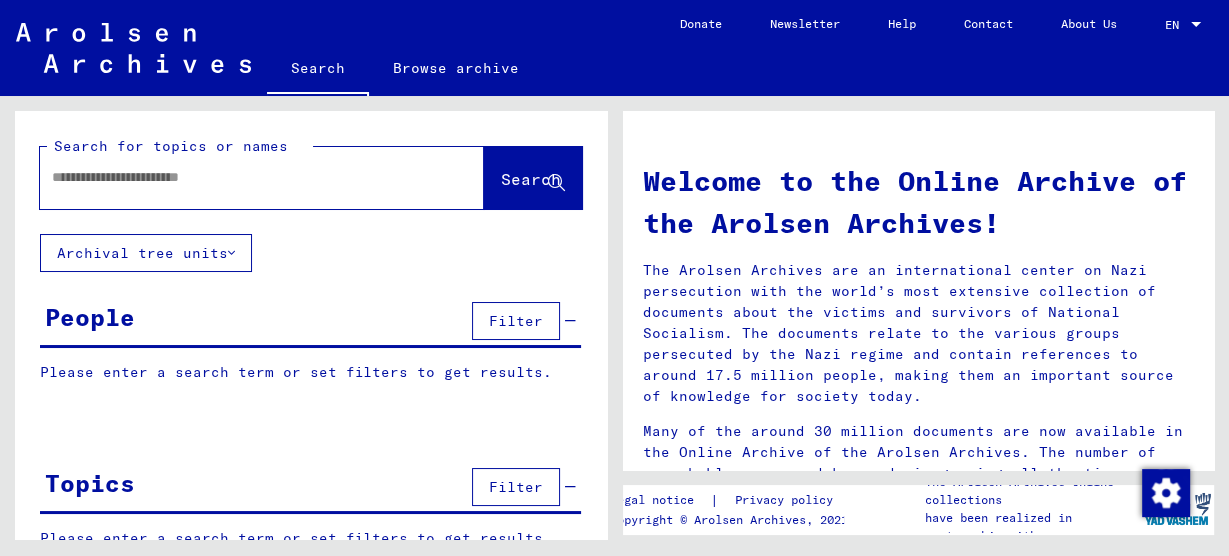 click at bounding box center [238, 177] 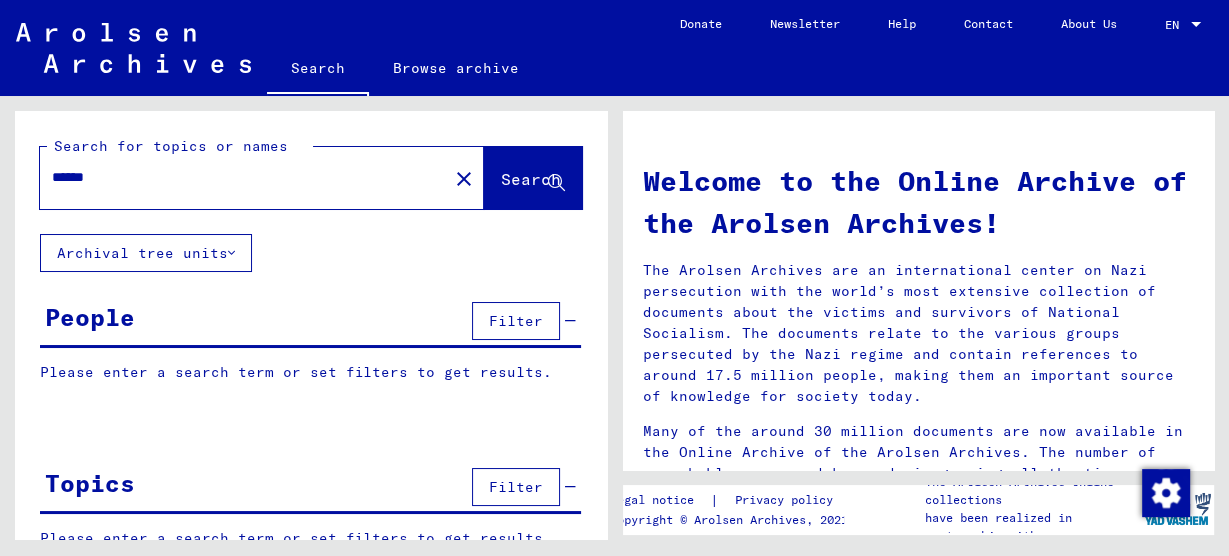 type on "******" 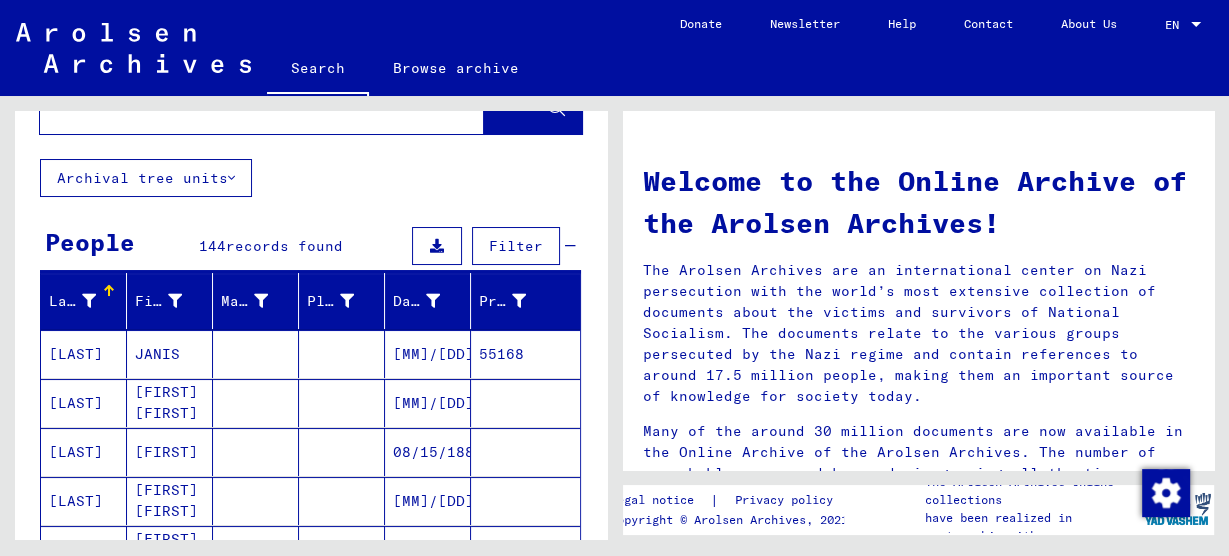 scroll, scrollTop: 160, scrollLeft: 0, axis: vertical 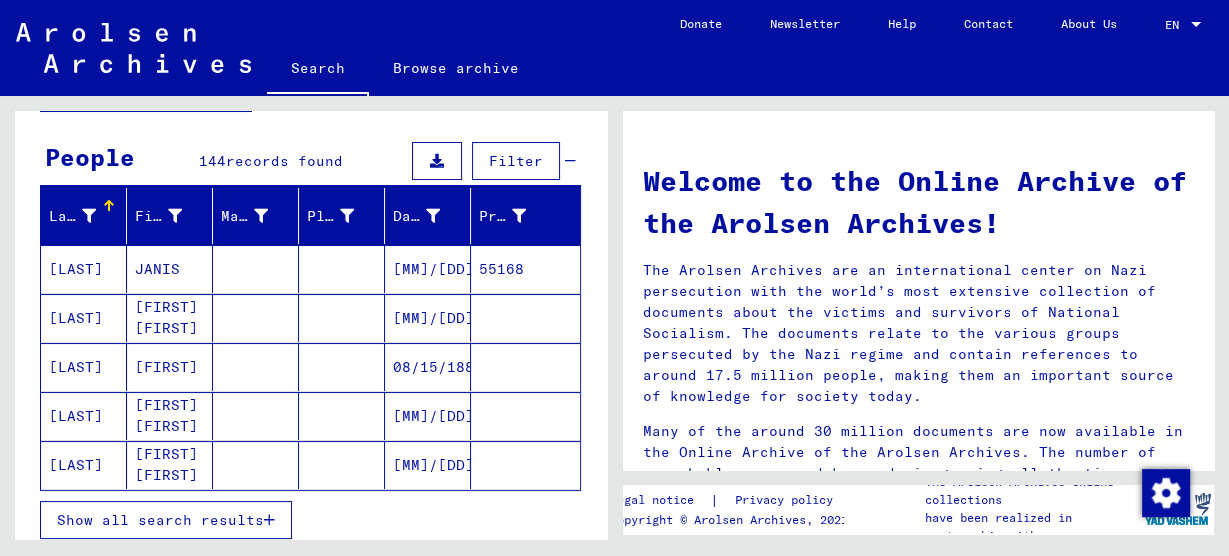 click on "Show all search results" at bounding box center [160, 520] 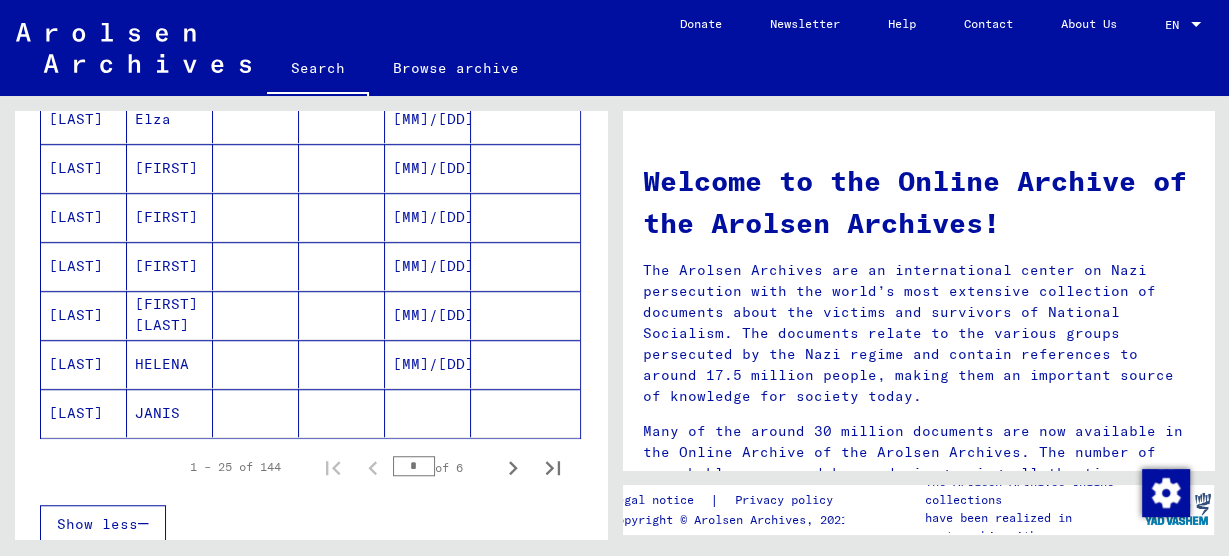 scroll, scrollTop: 1280, scrollLeft: 0, axis: vertical 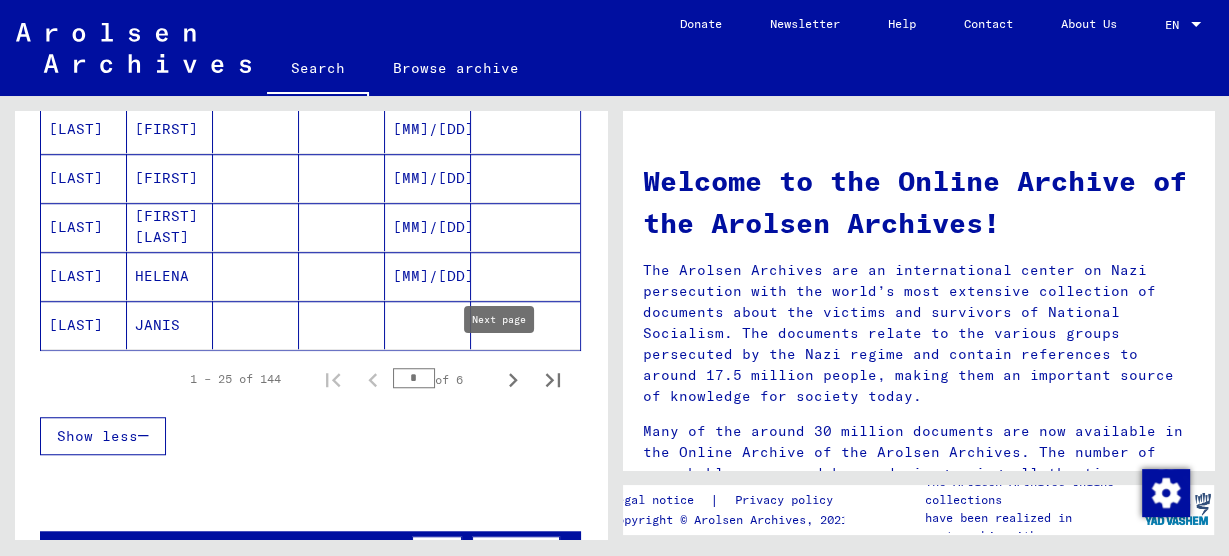 click 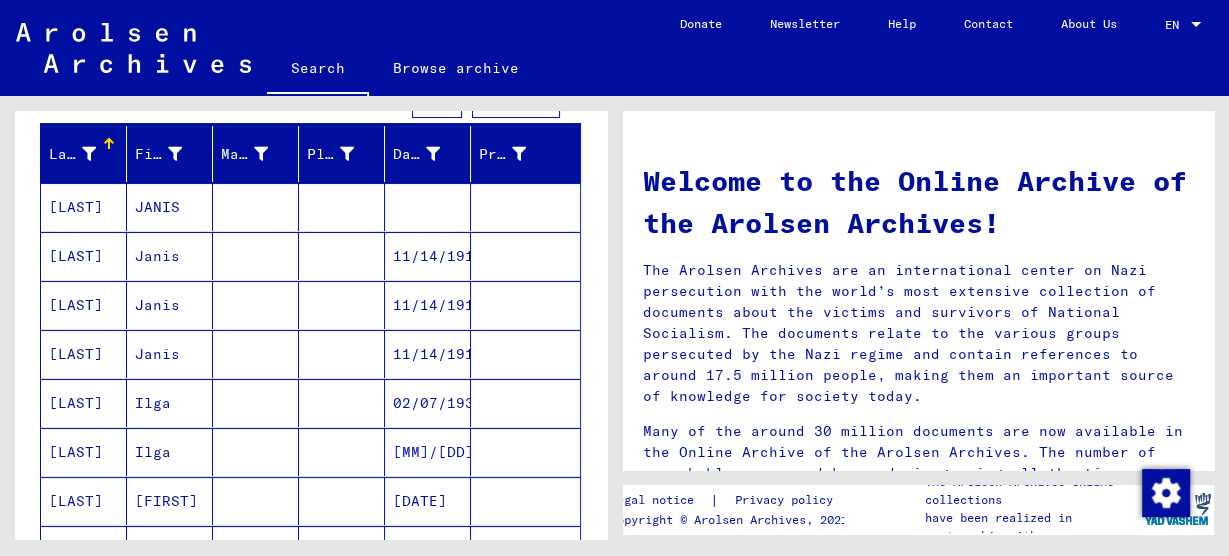 scroll, scrollTop: 160, scrollLeft: 0, axis: vertical 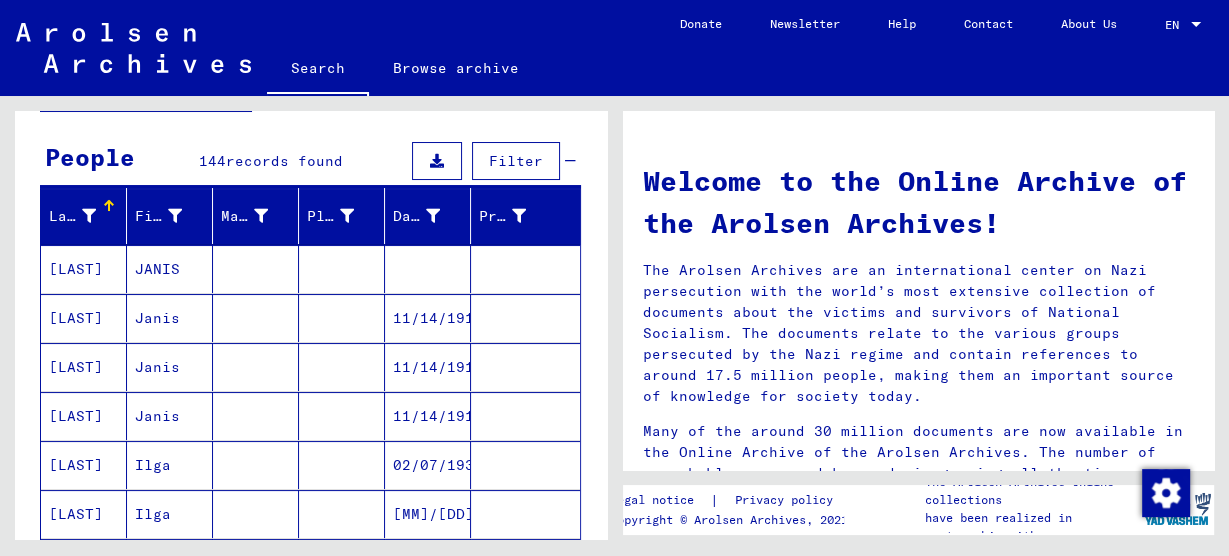 click on "JANIS" at bounding box center (170, 318) 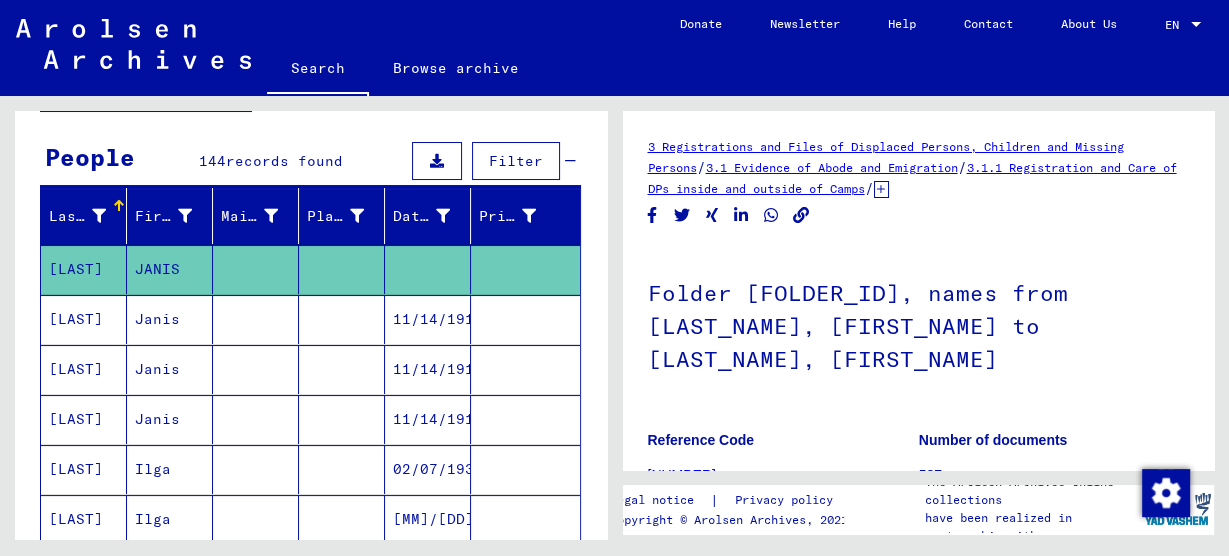 scroll, scrollTop: 0, scrollLeft: 0, axis: both 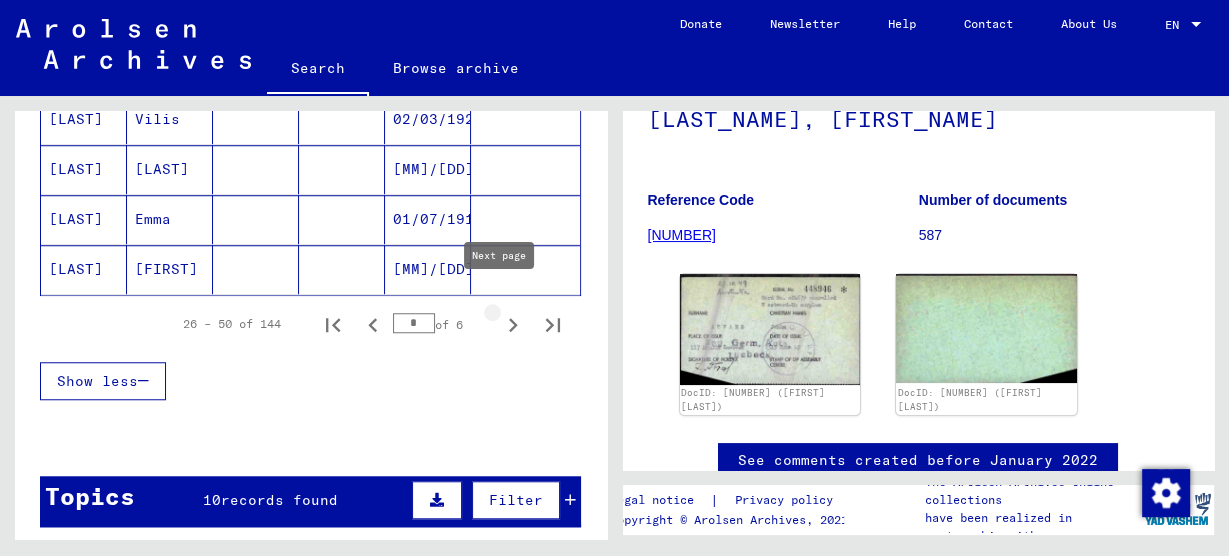 click 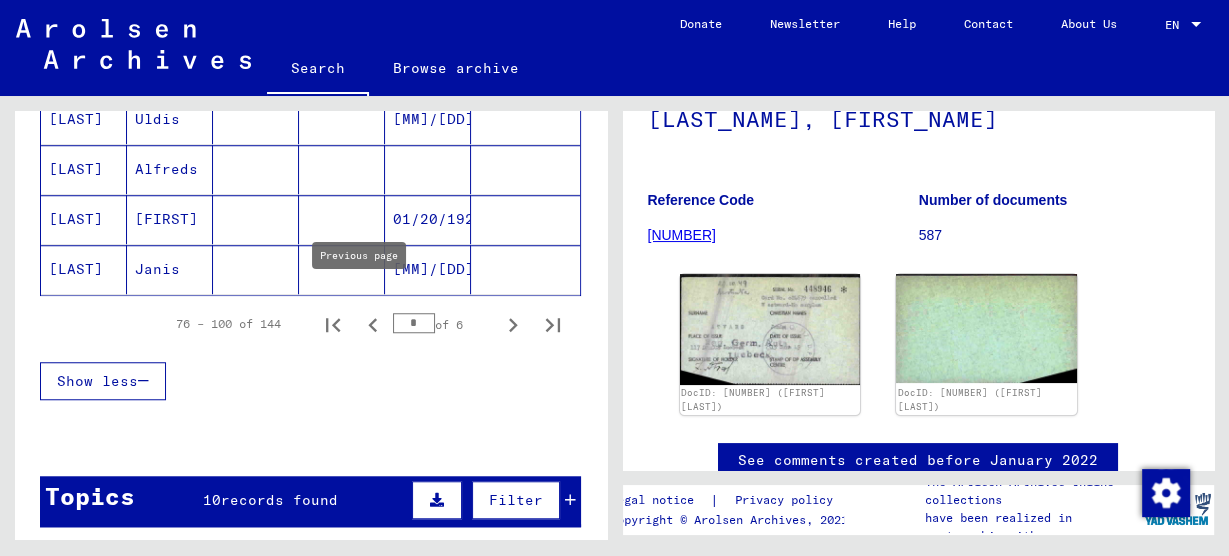 click 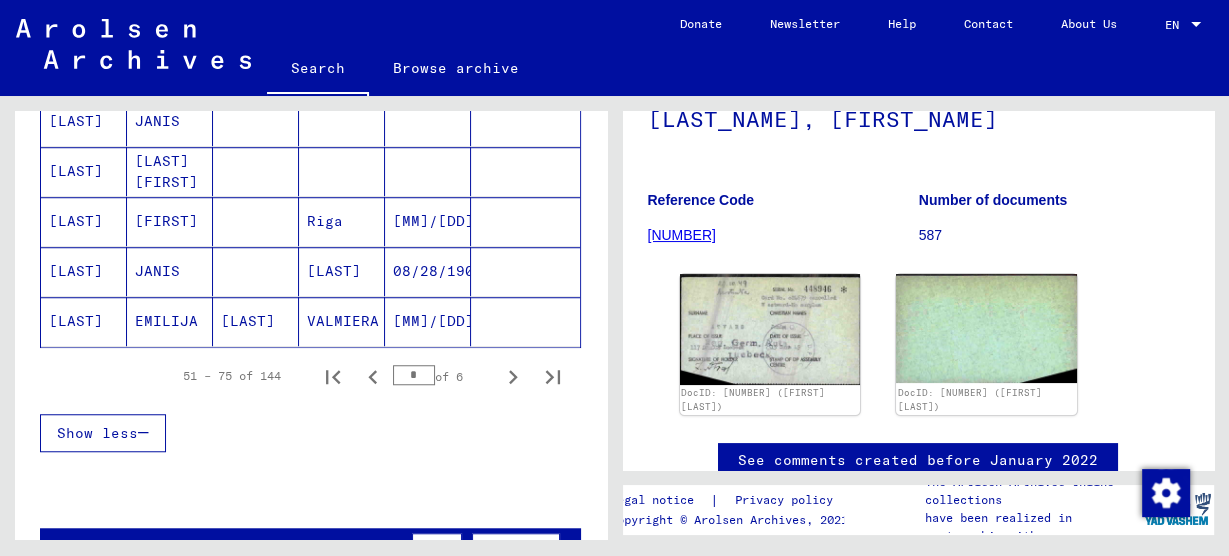 scroll, scrollTop: 1280, scrollLeft: 0, axis: vertical 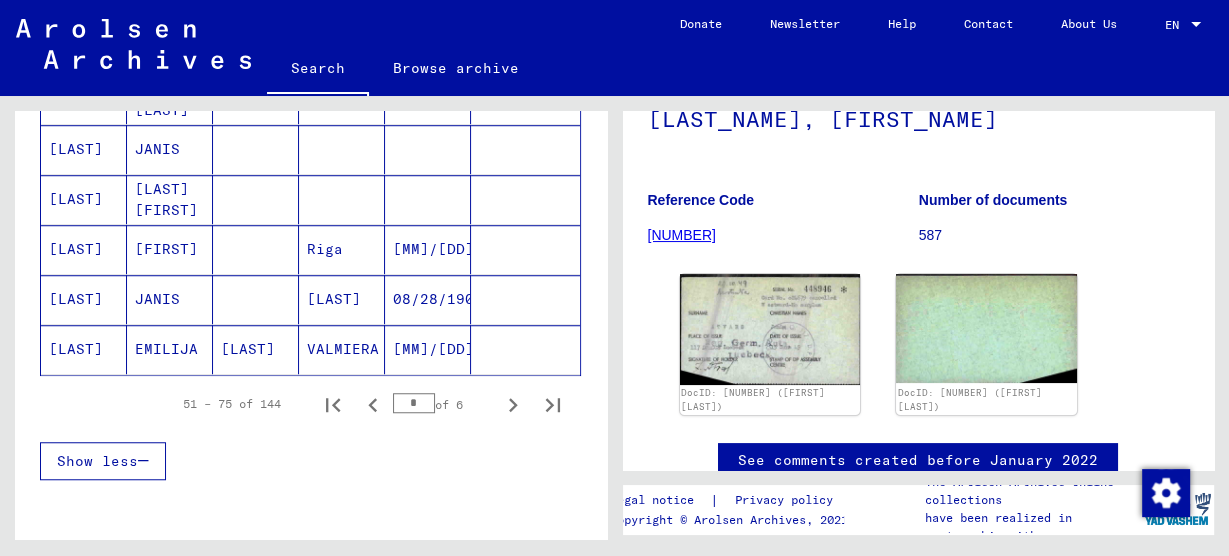 click on "[FIRST]" at bounding box center [170, 299] 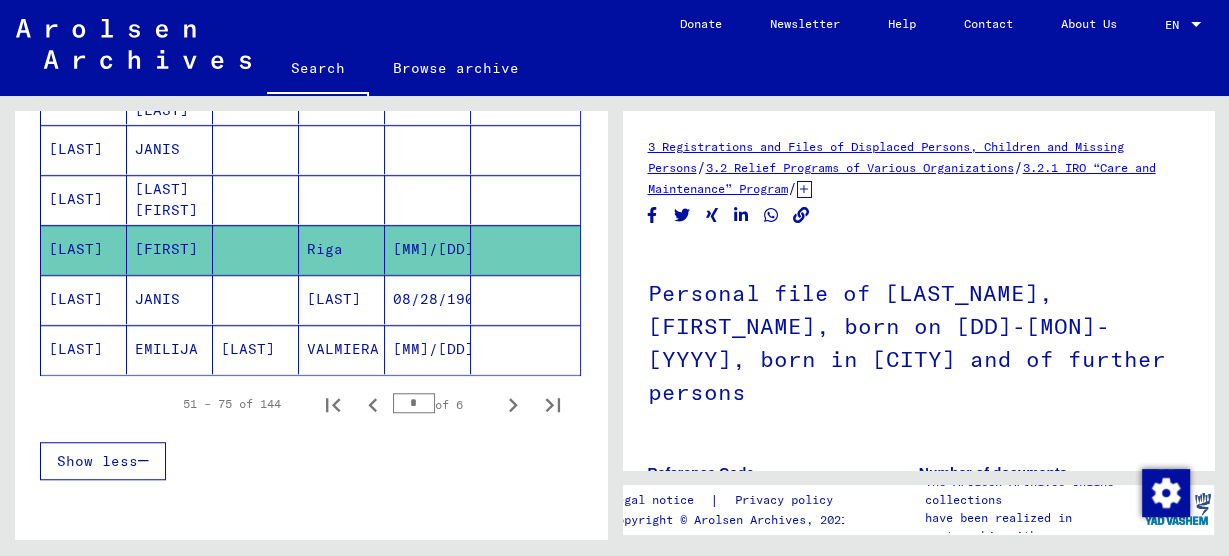 scroll, scrollTop: 0, scrollLeft: 0, axis: both 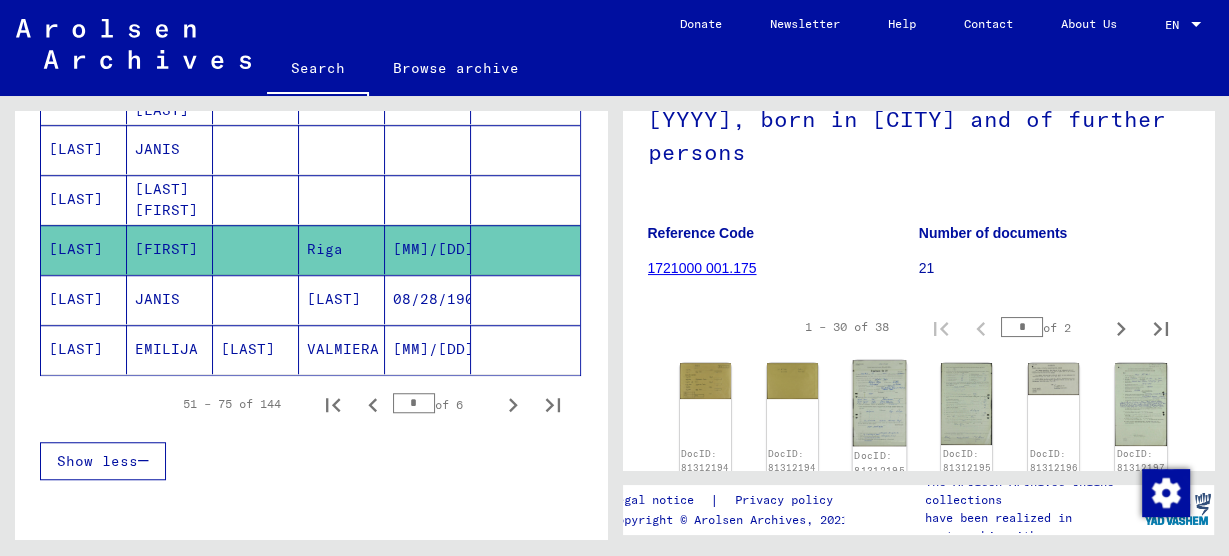 click 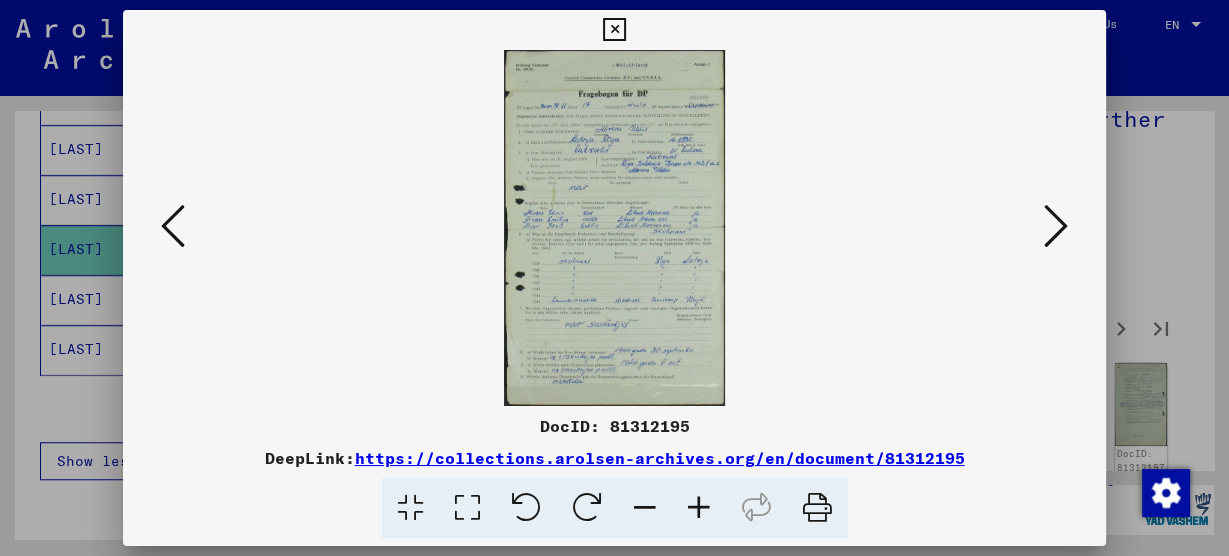 click at bounding box center (614, 228) 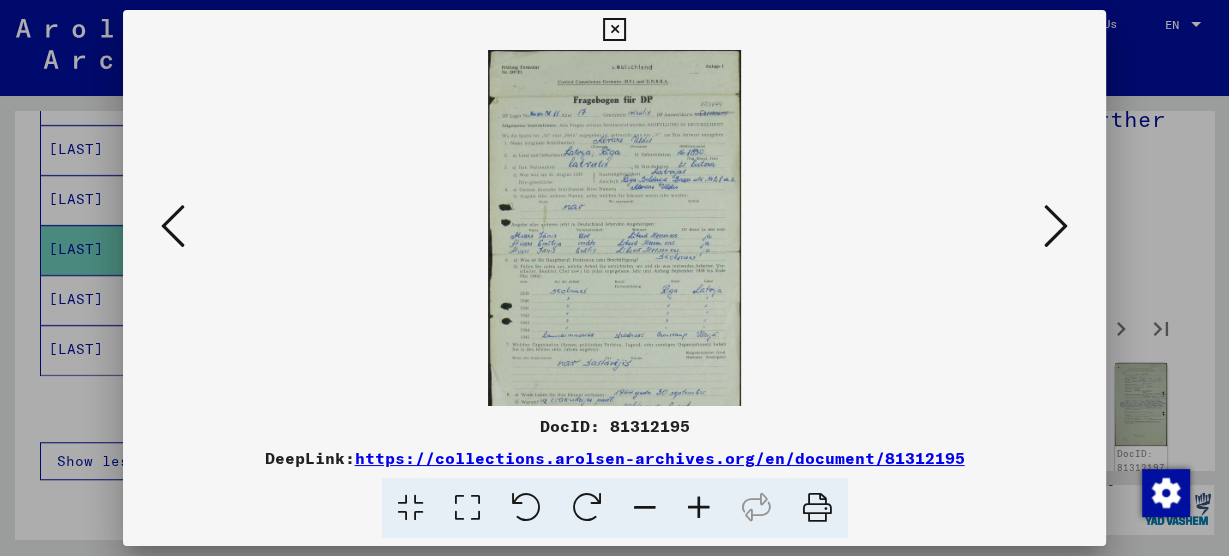 click at bounding box center [699, 508] 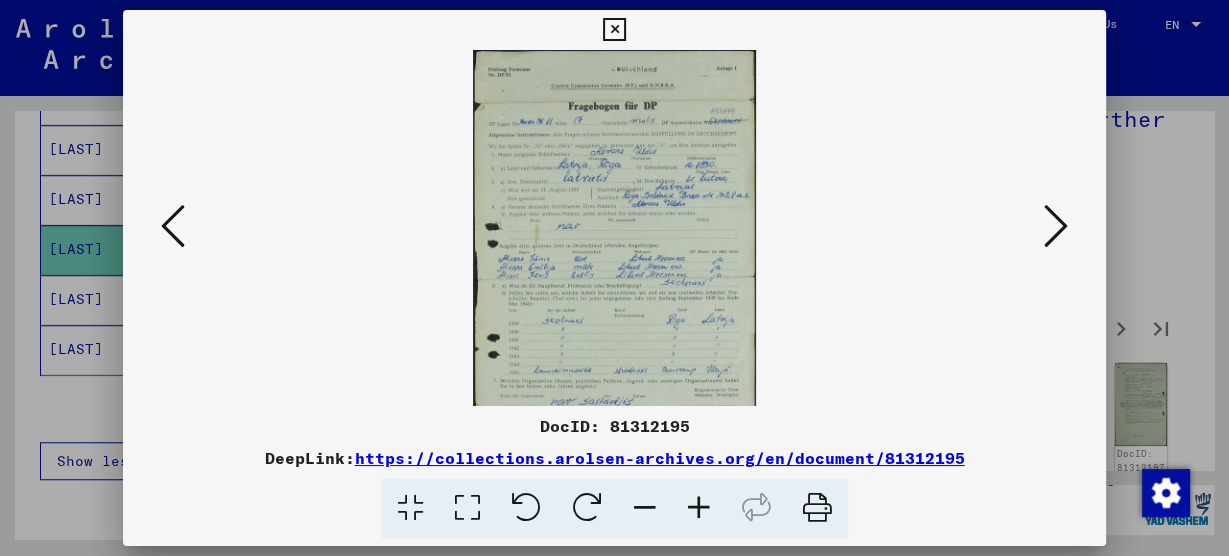 click at bounding box center (699, 508) 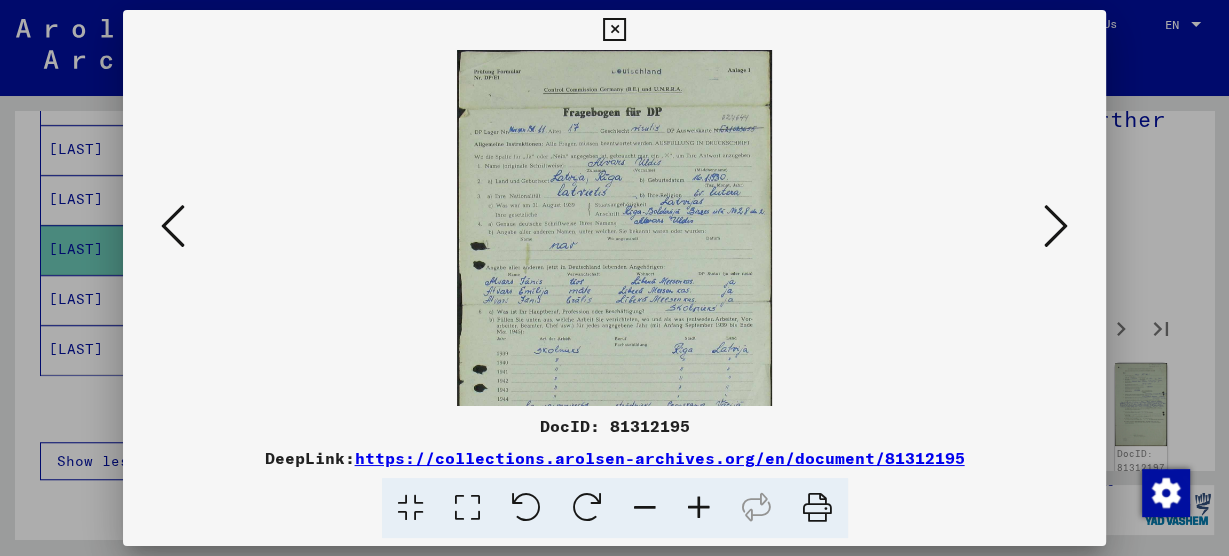 click at bounding box center [699, 508] 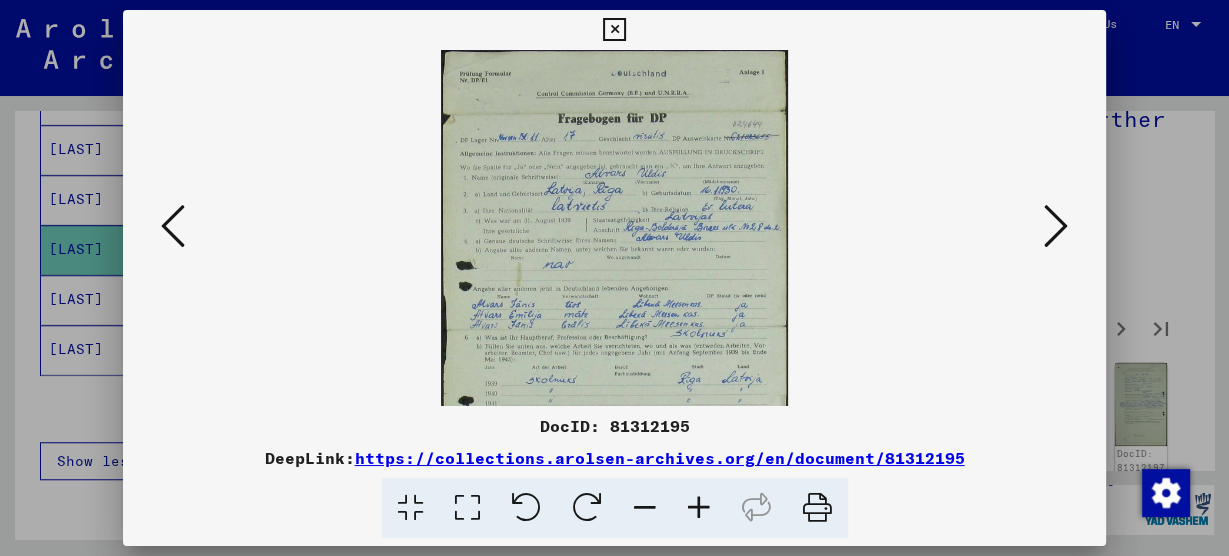 click at bounding box center [699, 508] 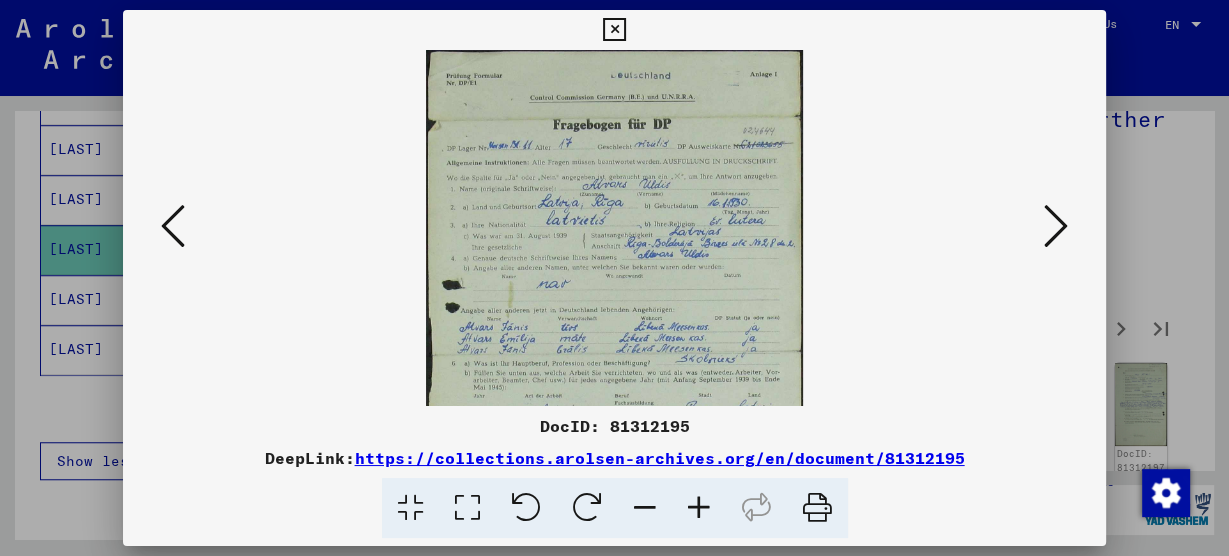 click at bounding box center [614, 353] 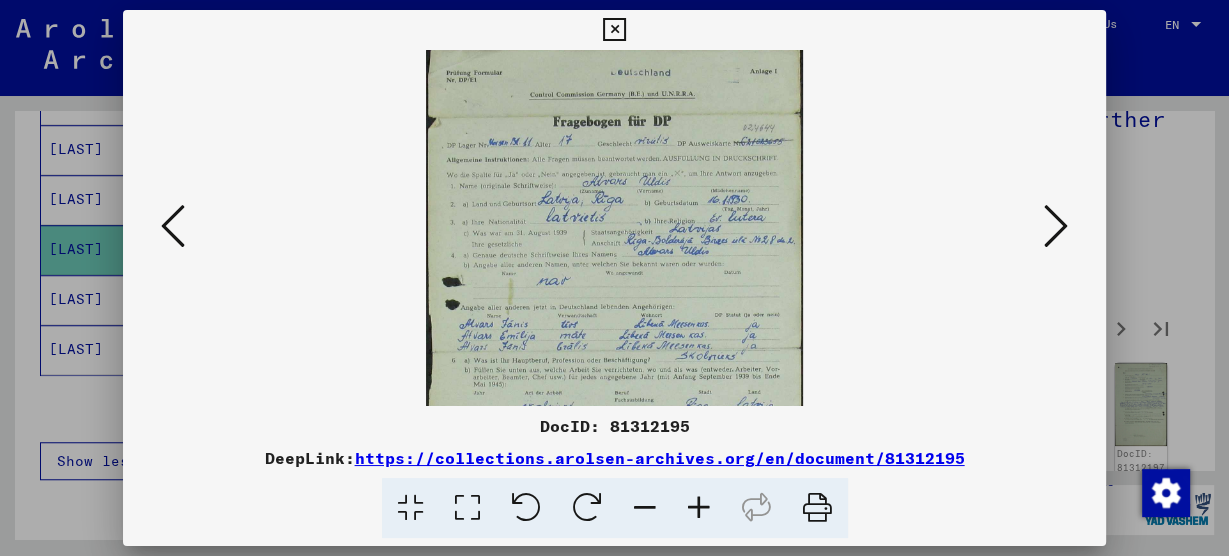 click at bounding box center (614, 350) 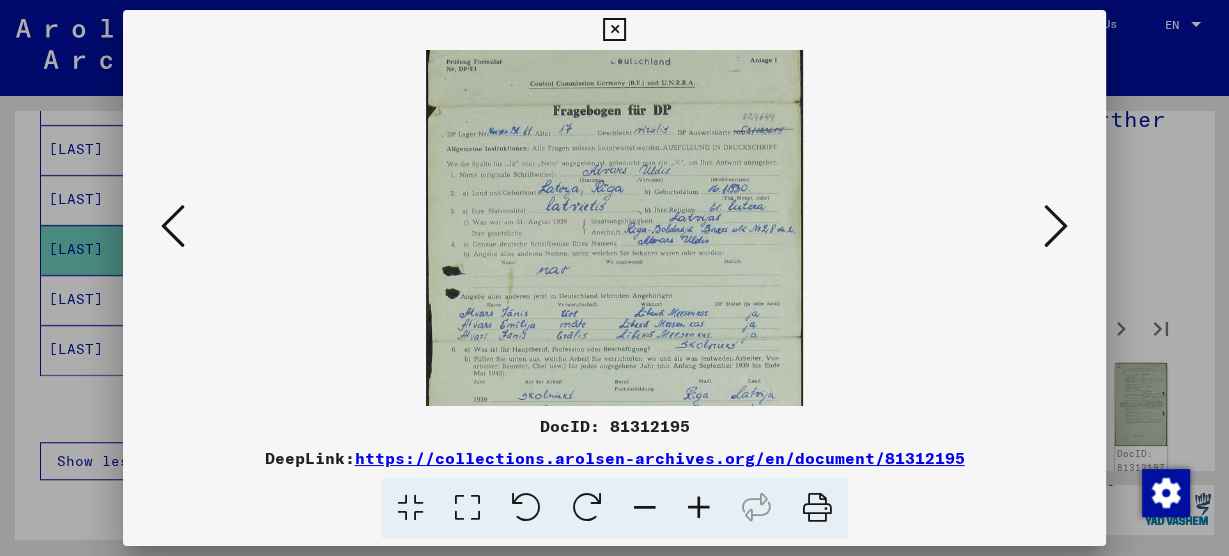 drag, startPoint x: 657, startPoint y: 279, endPoint x: 657, endPoint y: 246, distance: 33 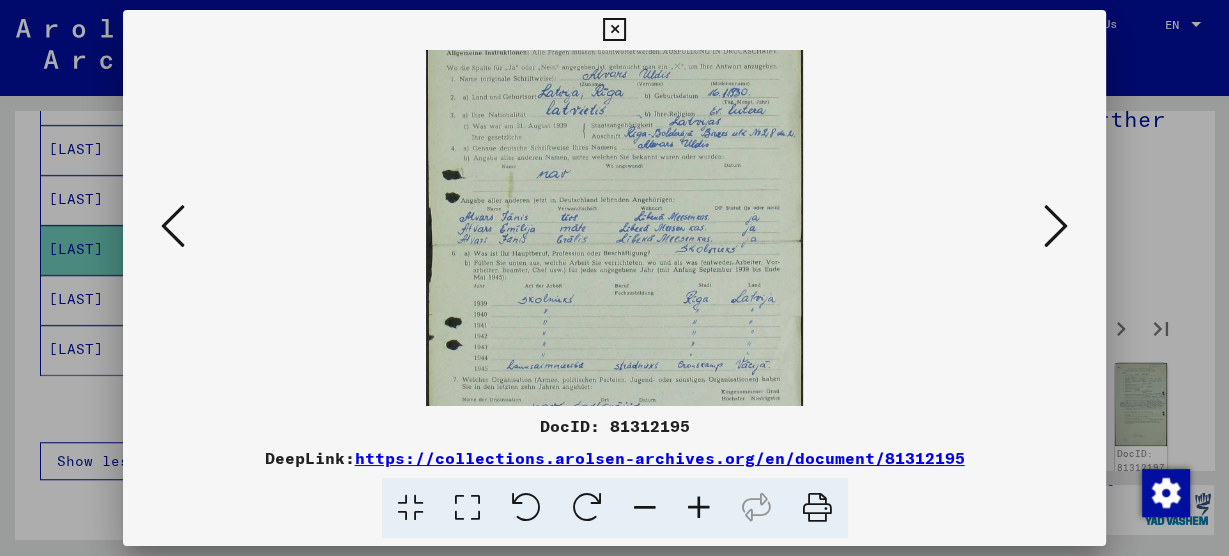 drag, startPoint x: 657, startPoint y: 228, endPoint x: 661, endPoint y: 158, distance: 70.11419 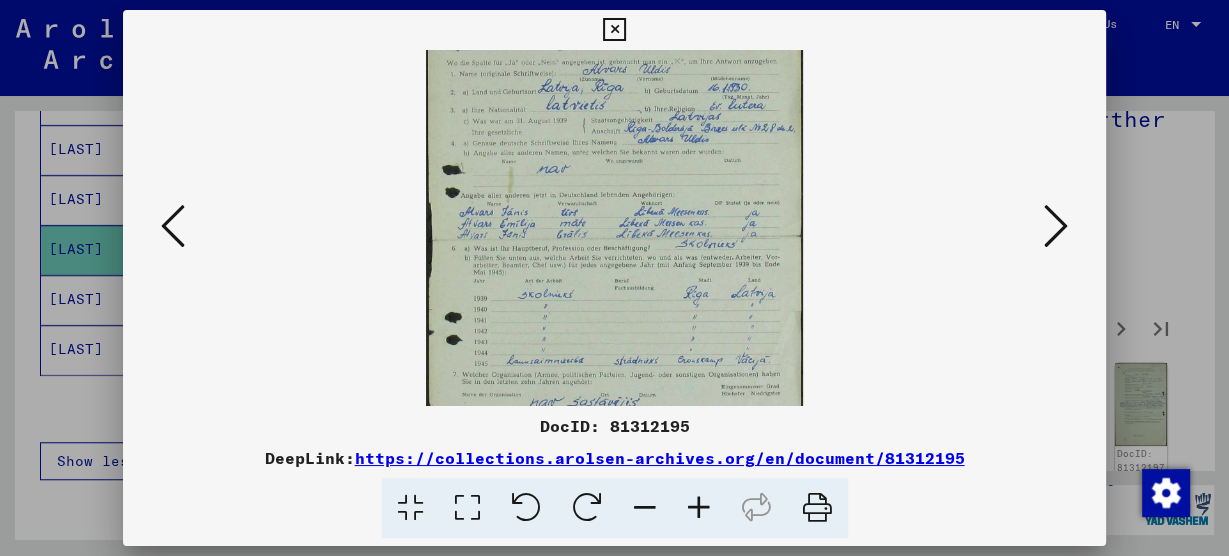 click at bounding box center (614, 238) 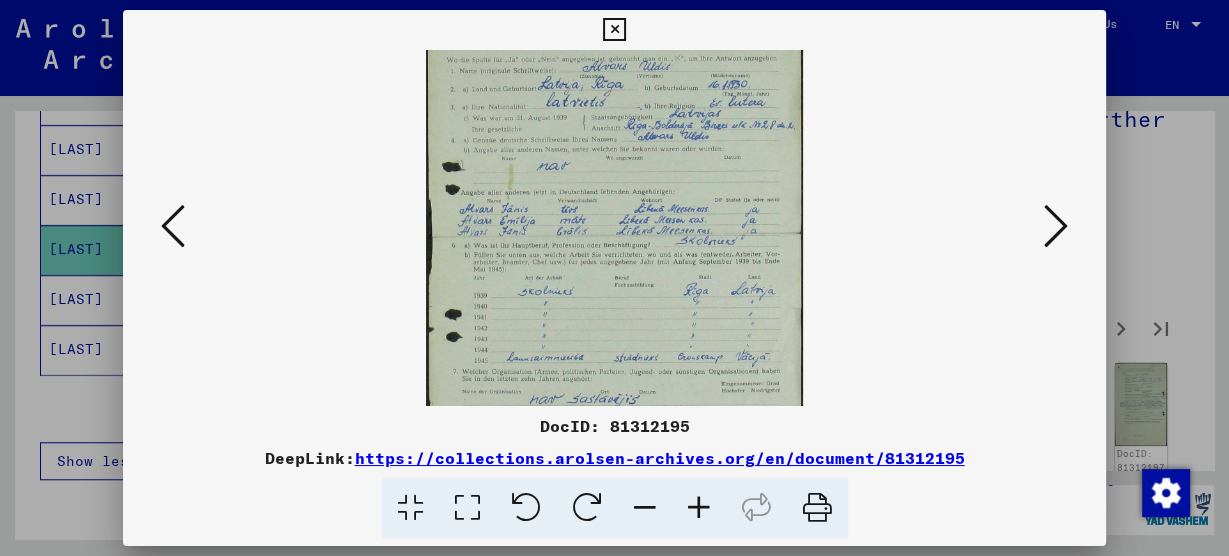 click at bounding box center (614, 235) 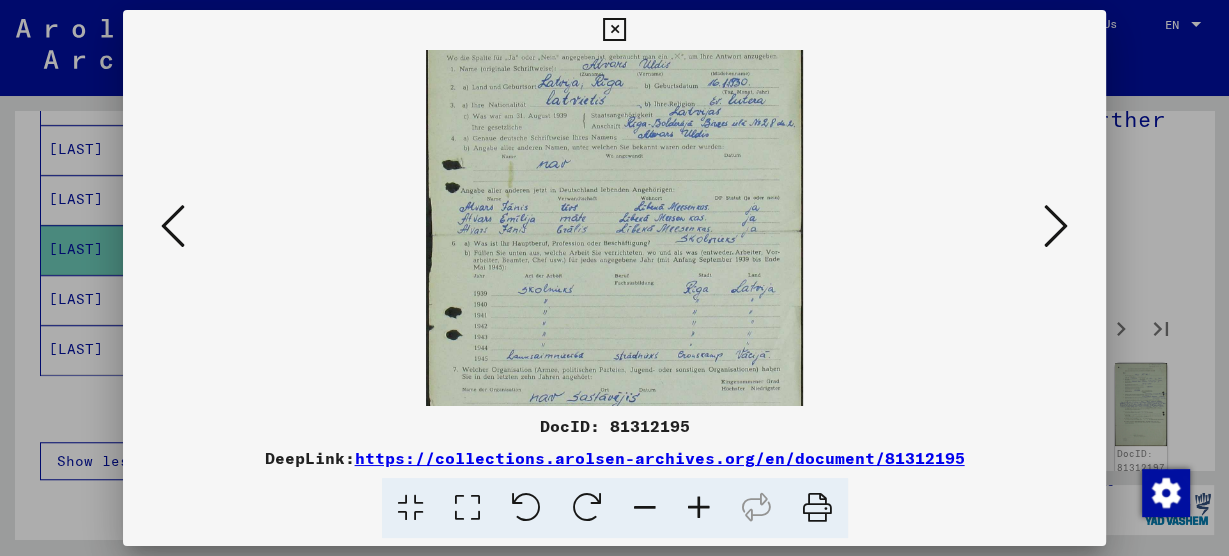 click at bounding box center (614, 233) 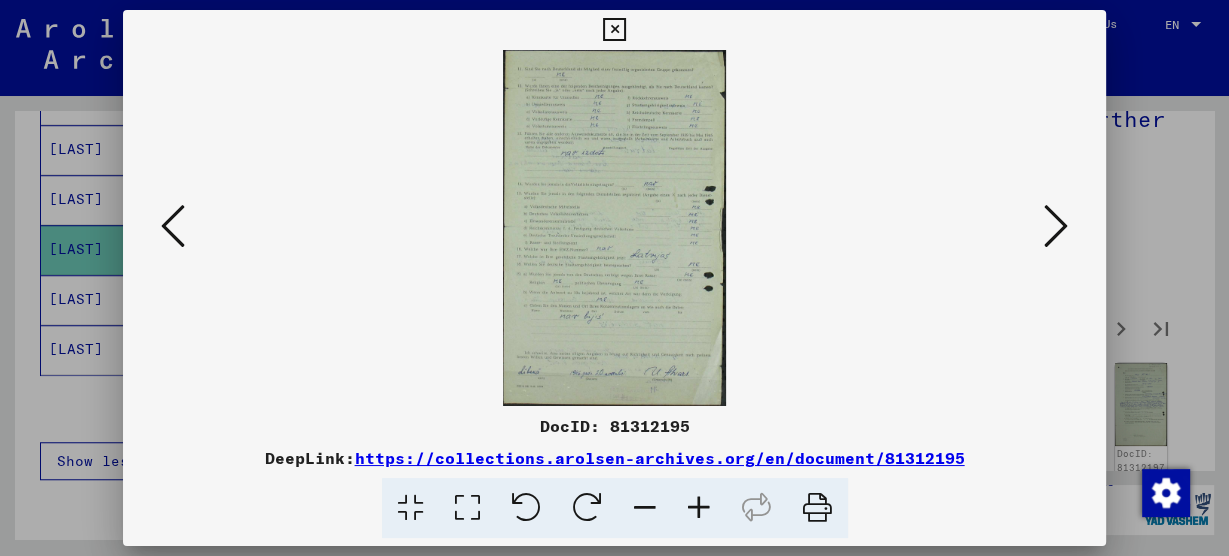 scroll, scrollTop: 0, scrollLeft: 0, axis: both 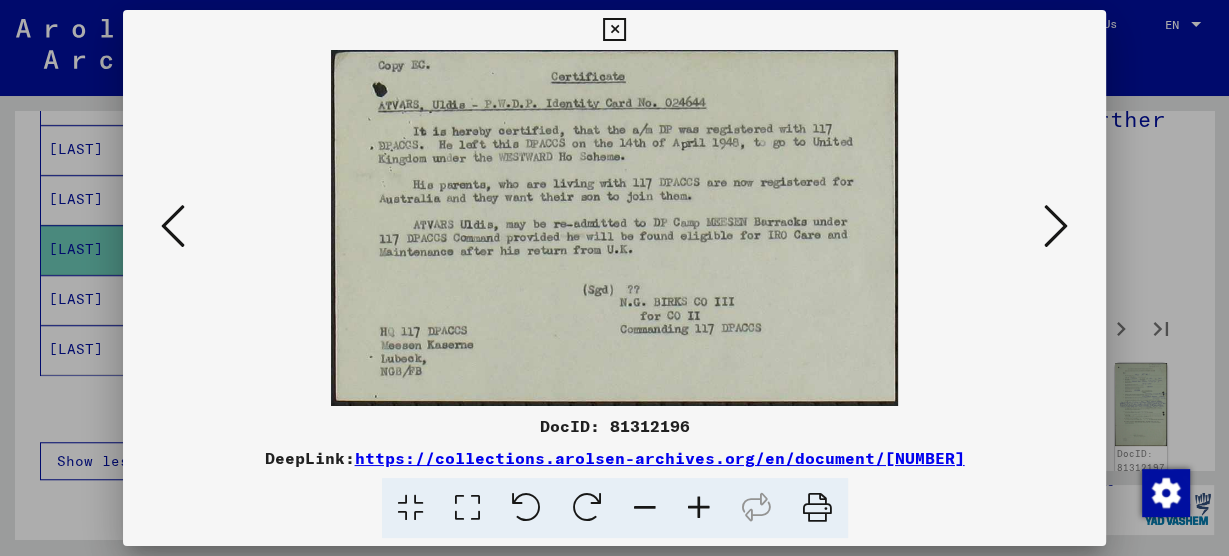 click at bounding box center [1056, 226] 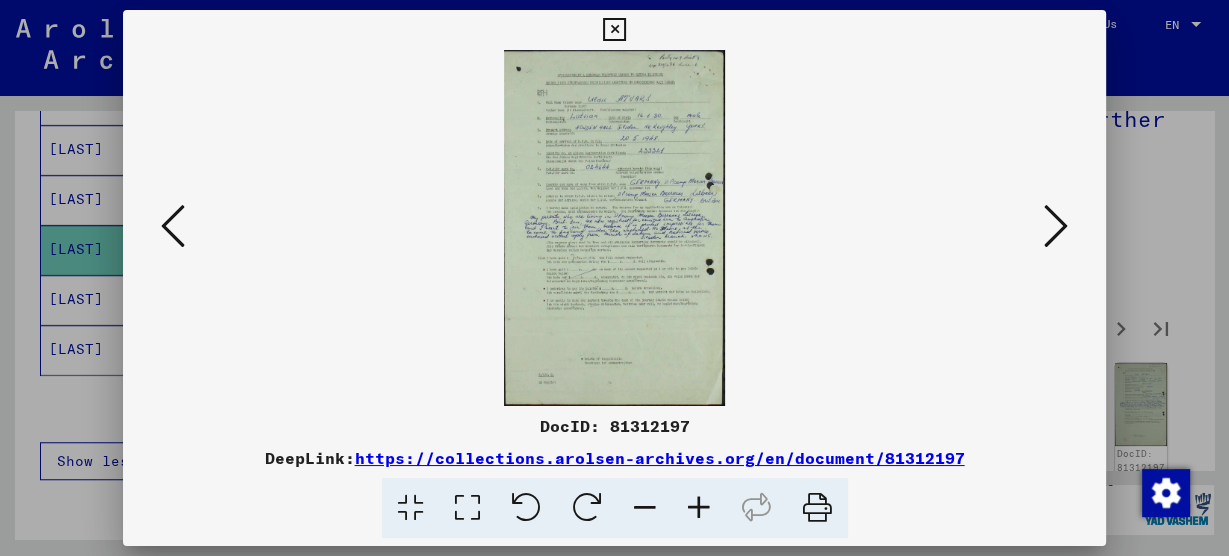 click at bounding box center [699, 508] 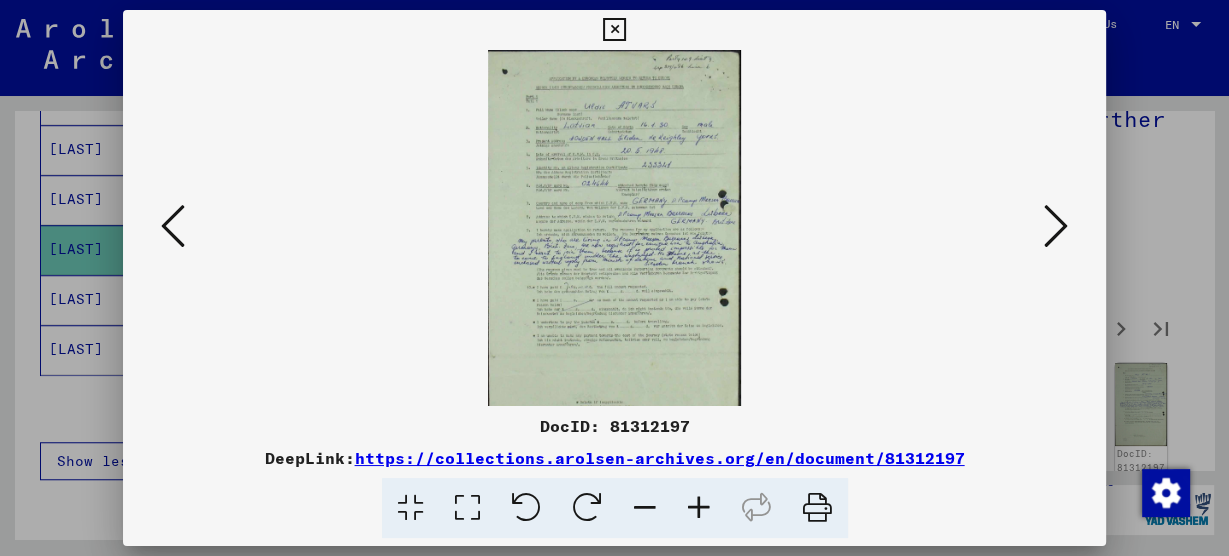 click at bounding box center [699, 508] 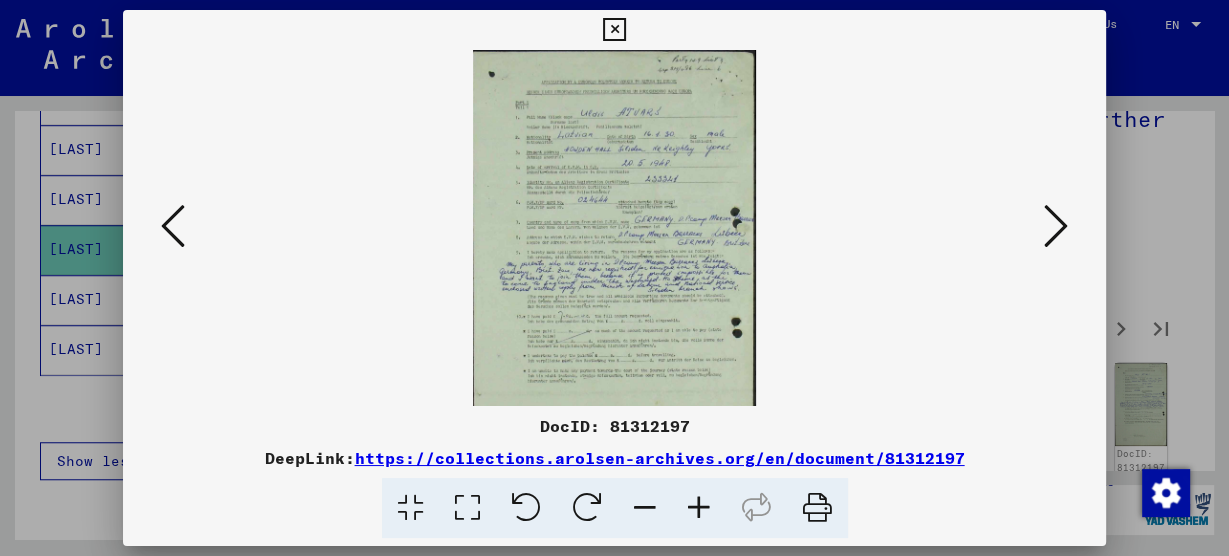 click at bounding box center (699, 508) 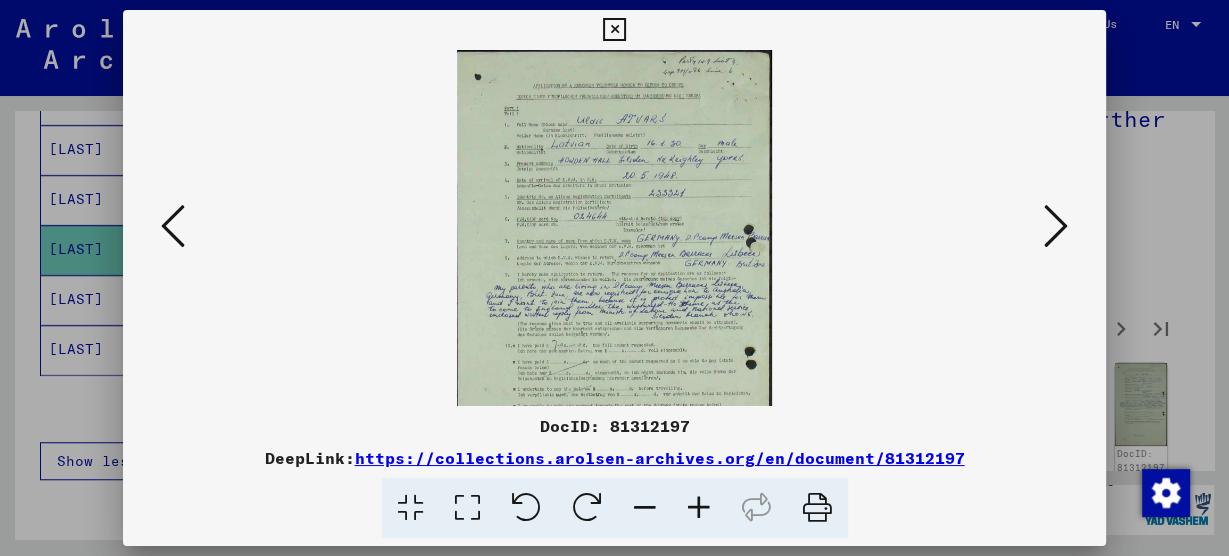 click at bounding box center (699, 508) 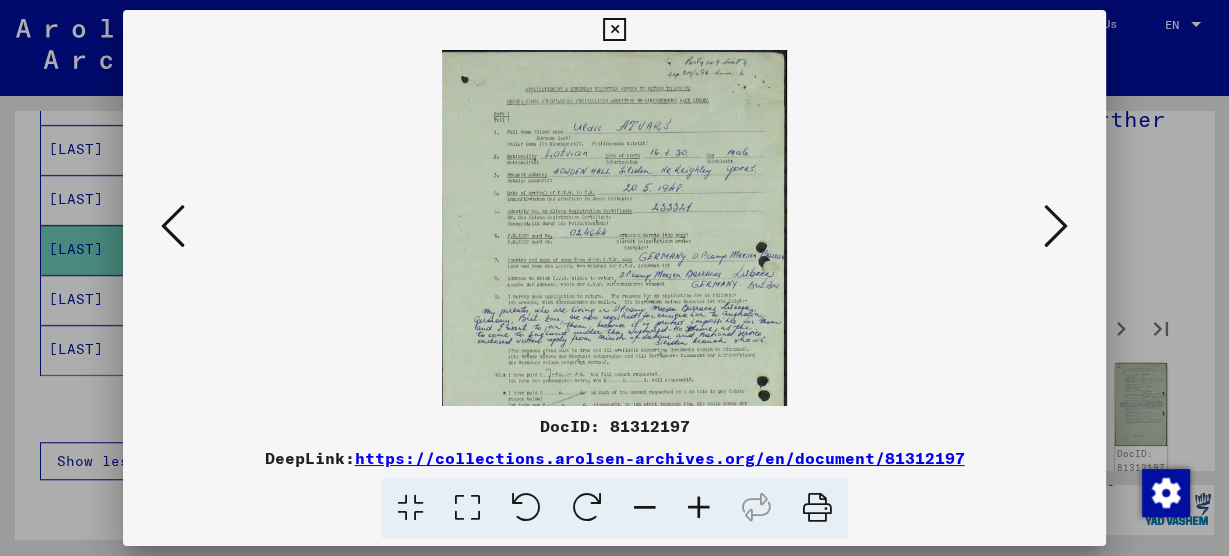 click at bounding box center [699, 508] 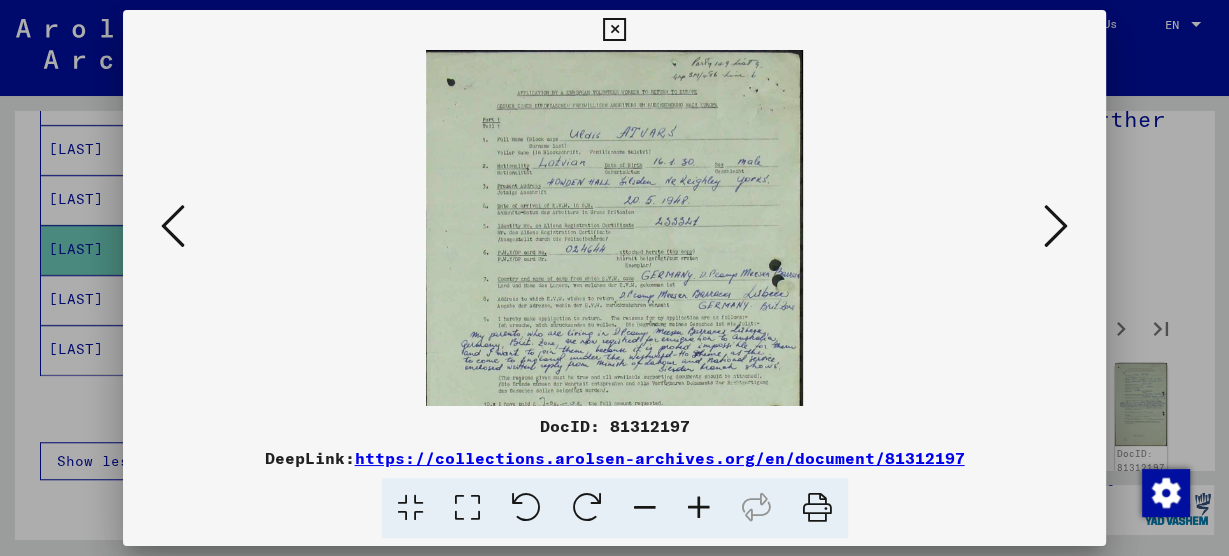 click at bounding box center [1056, 226] 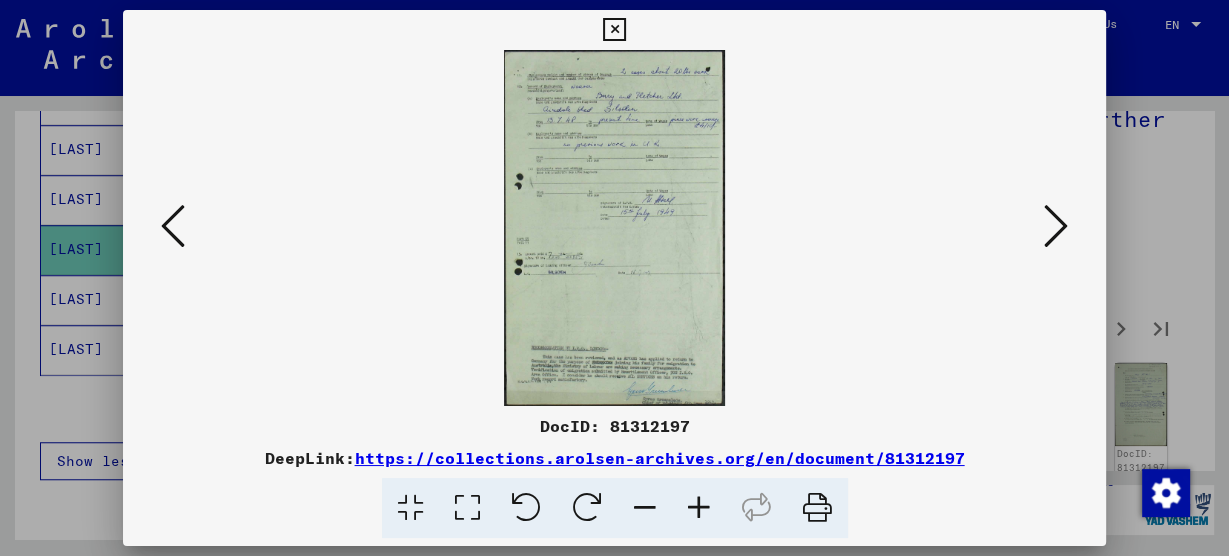 click at bounding box center (699, 508) 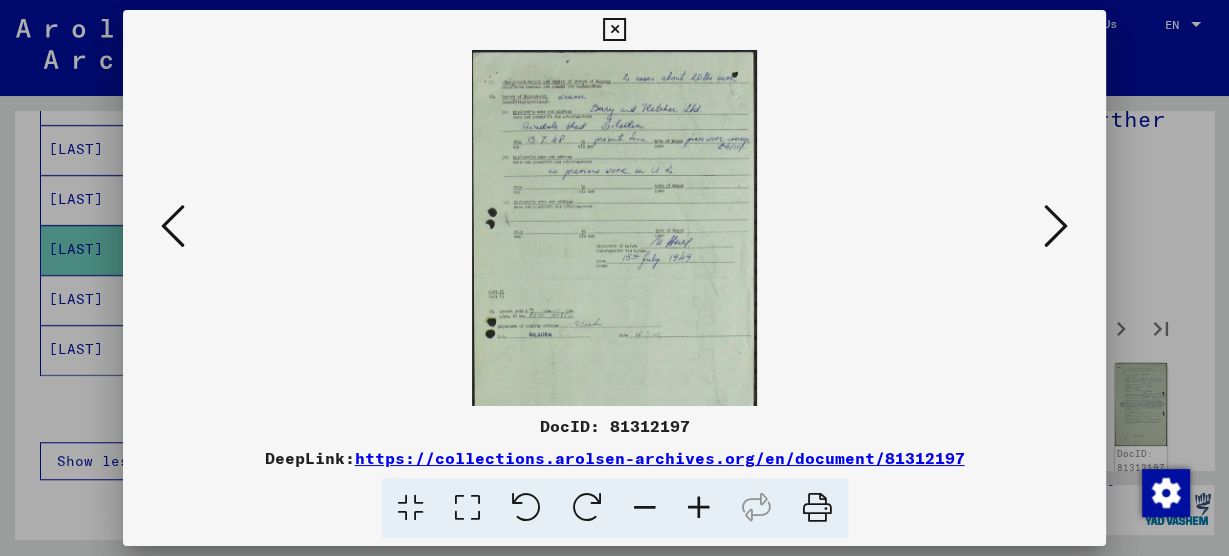click at bounding box center (699, 508) 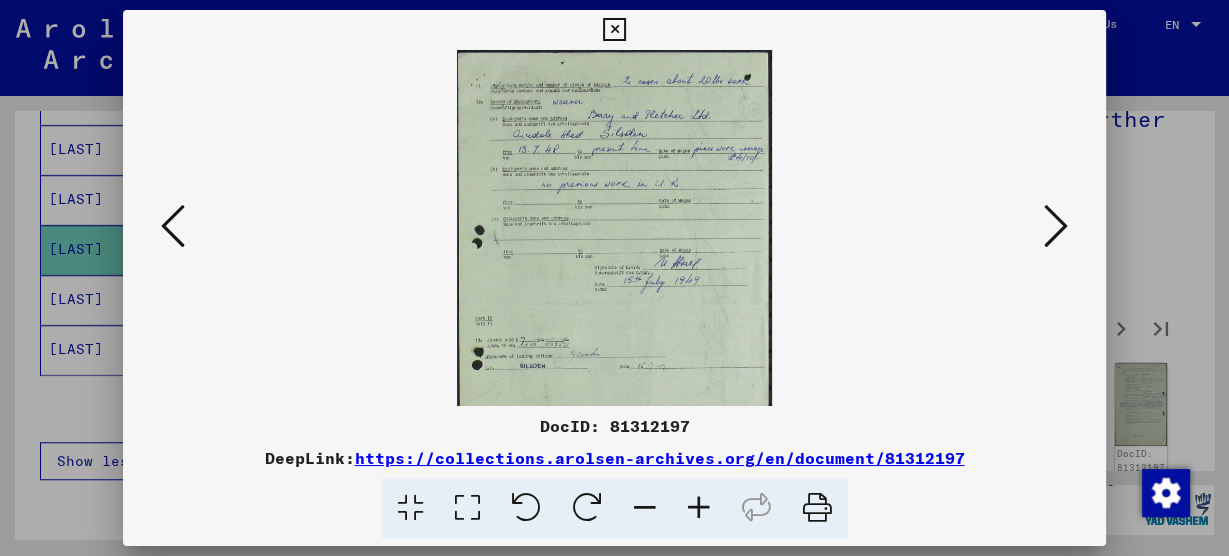 click at bounding box center [699, 508] 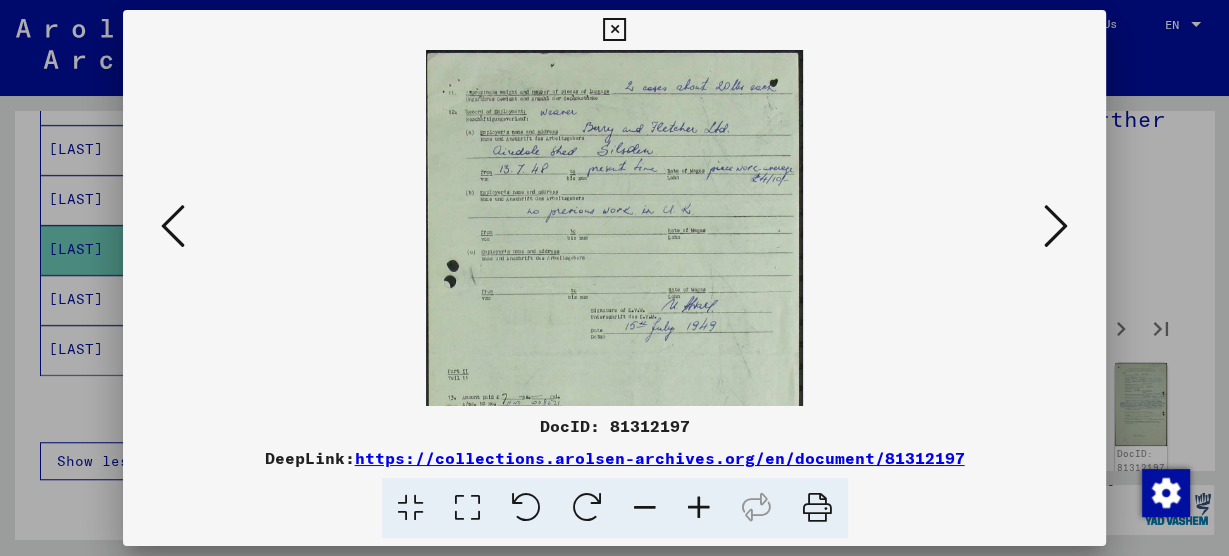 click at bounding box center (699, 508) 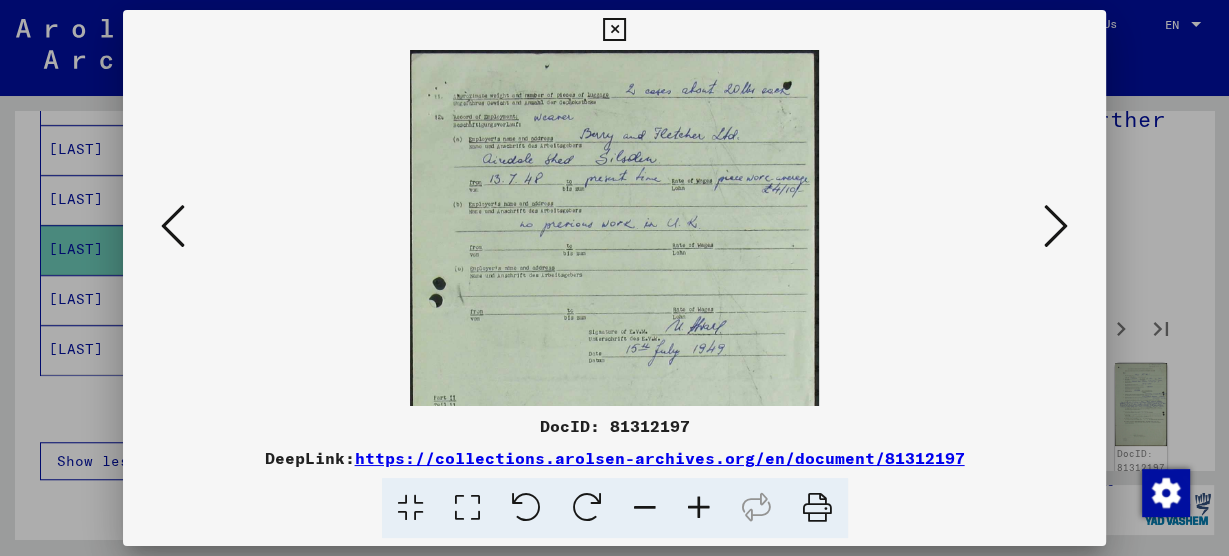 click at bounding box center (1056, 227) 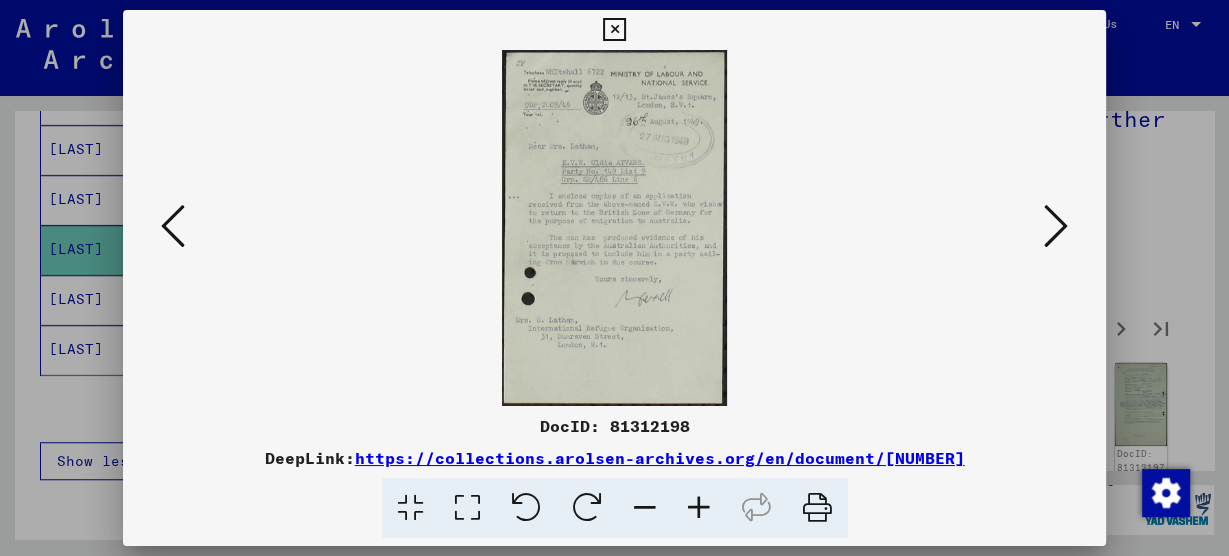 click at bounding box center [699, 508] 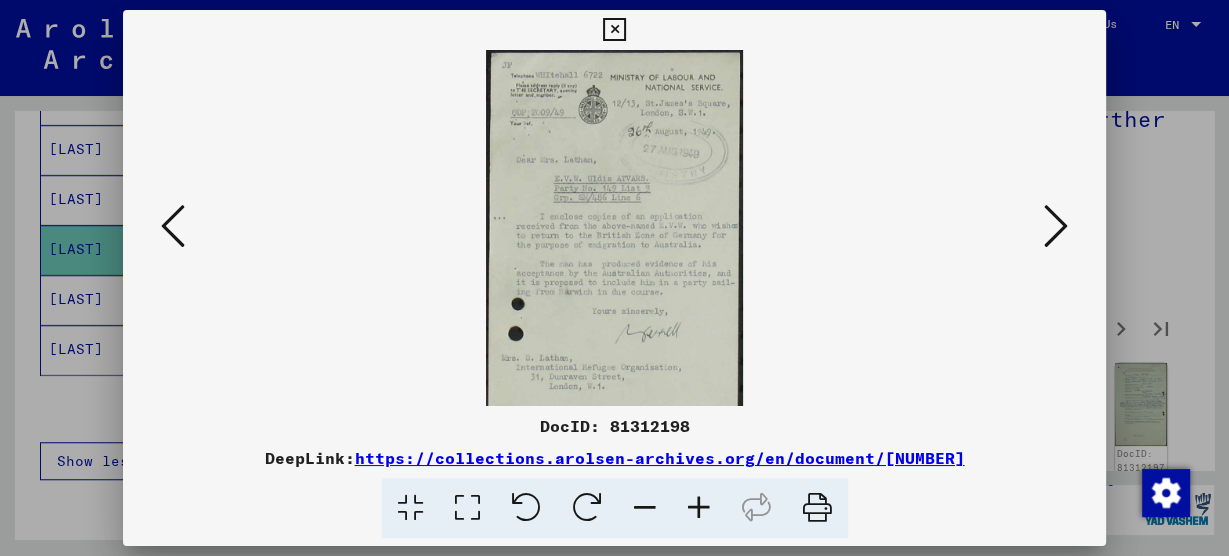 click at bounding box center [699, 508] 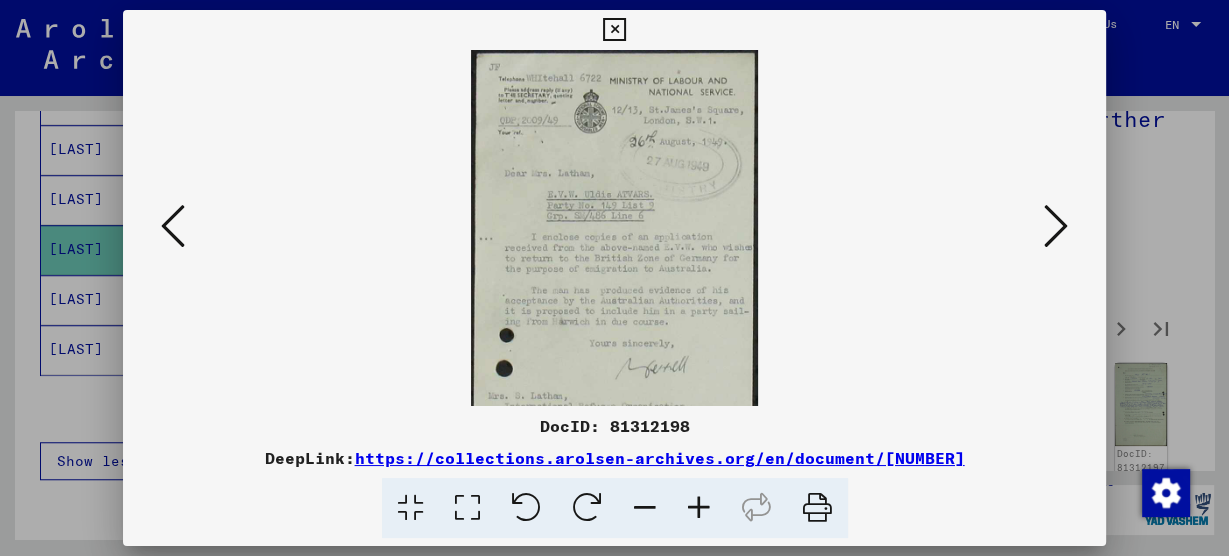 click at bounding box center [1056, 226] 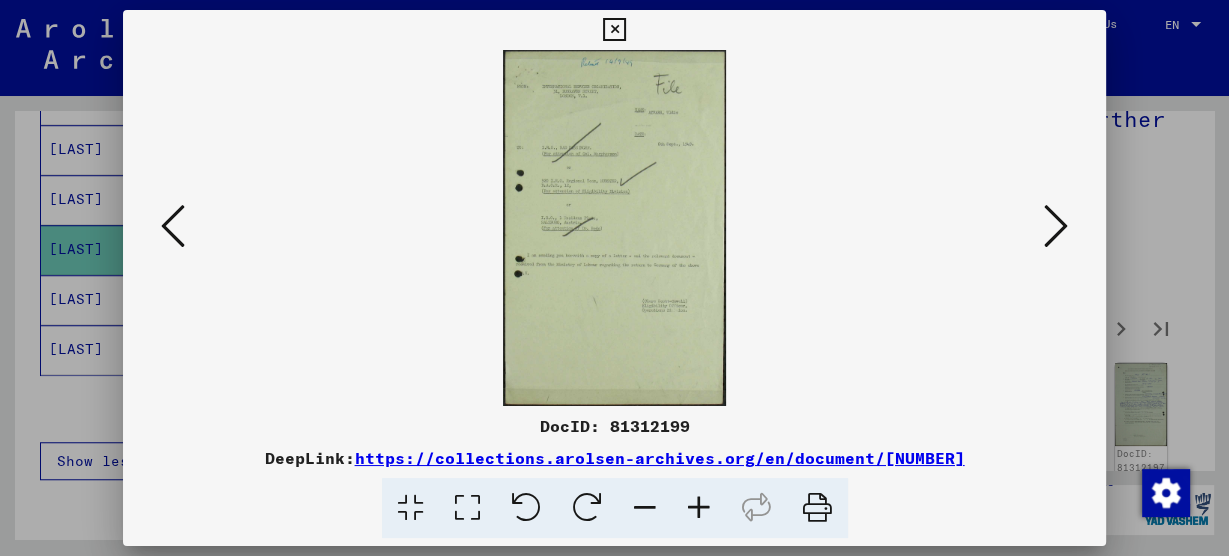 click at bounding box center [699, 508] 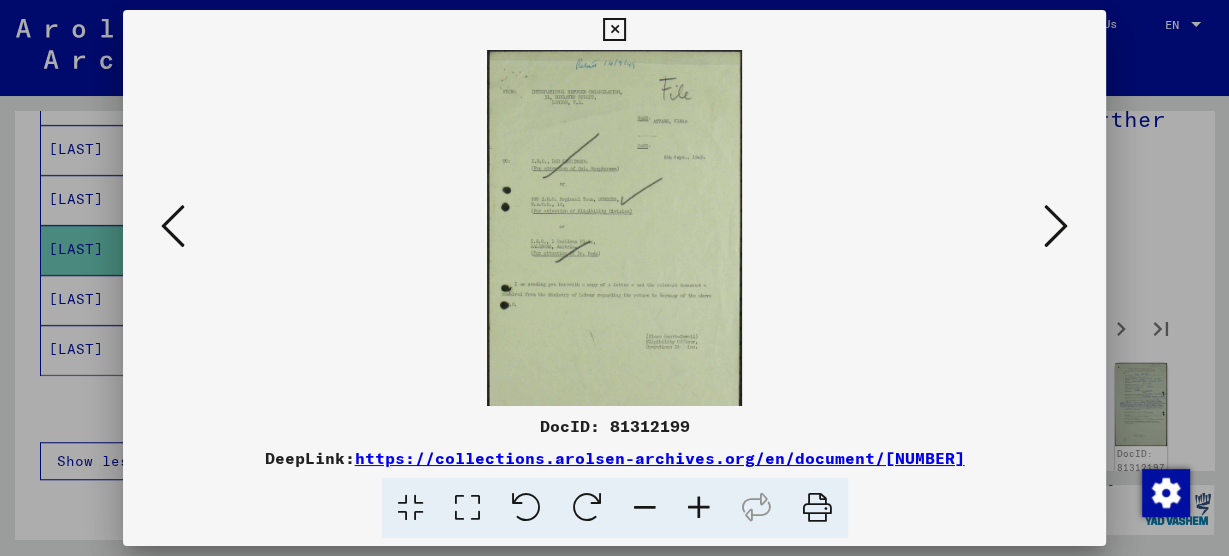 click at bounding box center [699, 508] 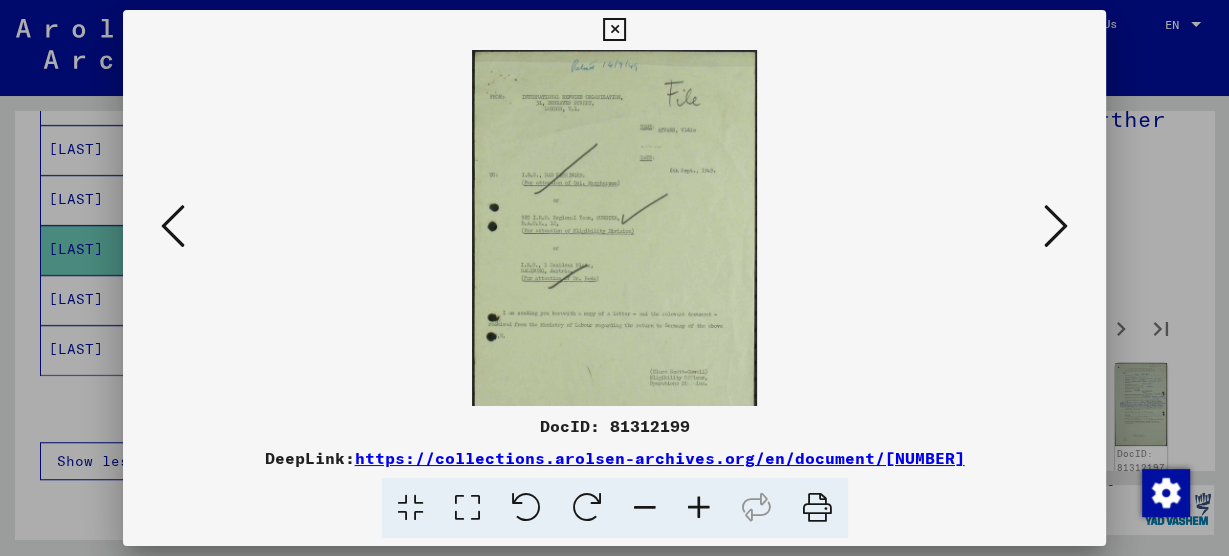 click at bounding box center [699, 508] 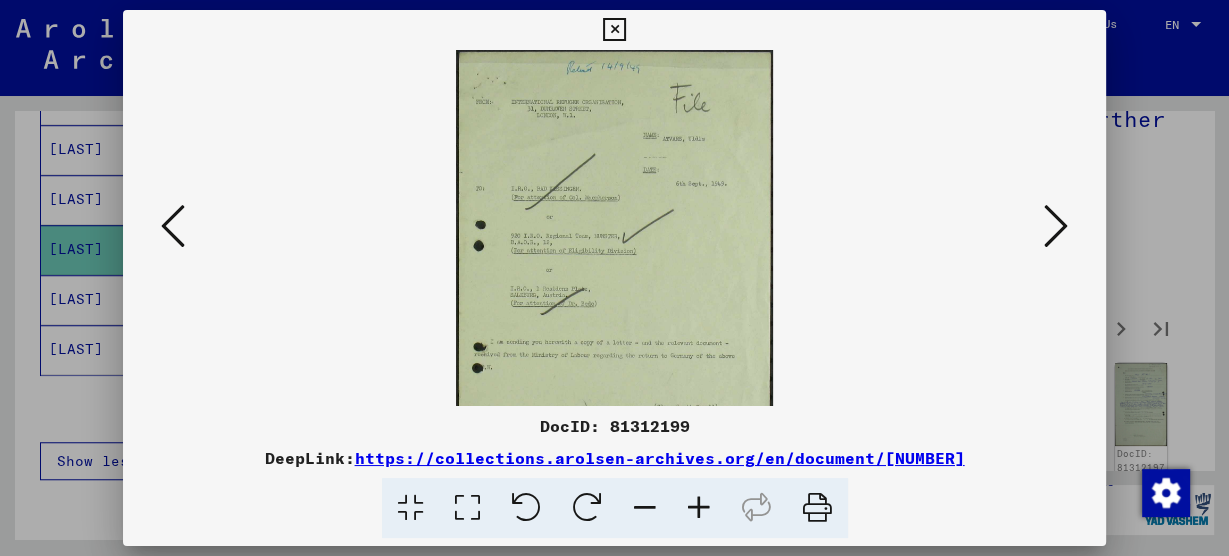 click at bounding box center [699, 508] 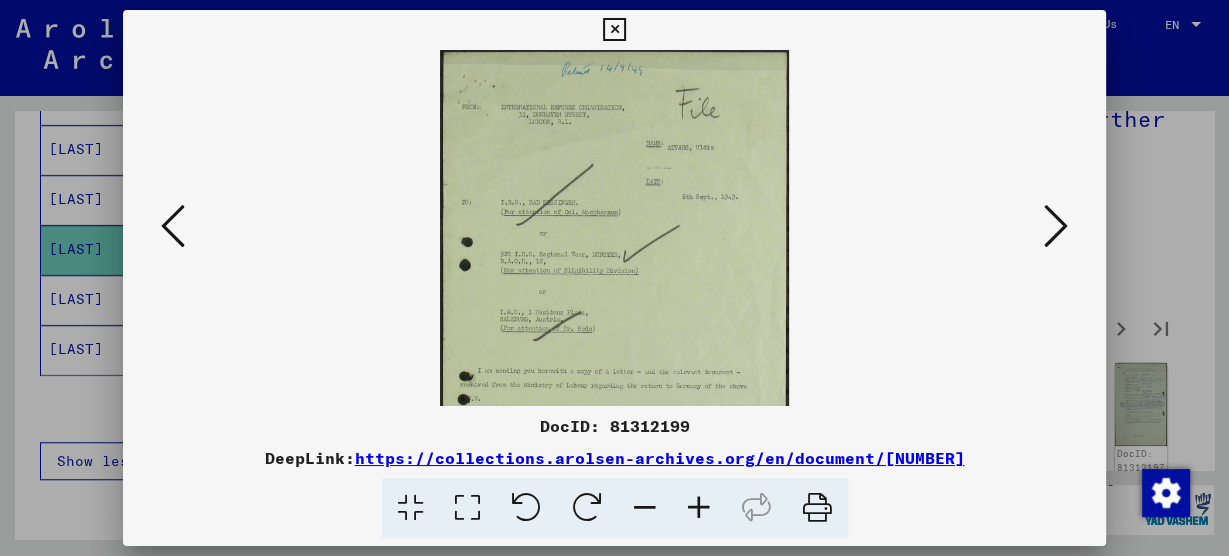 click at bounding box center (699, 508) 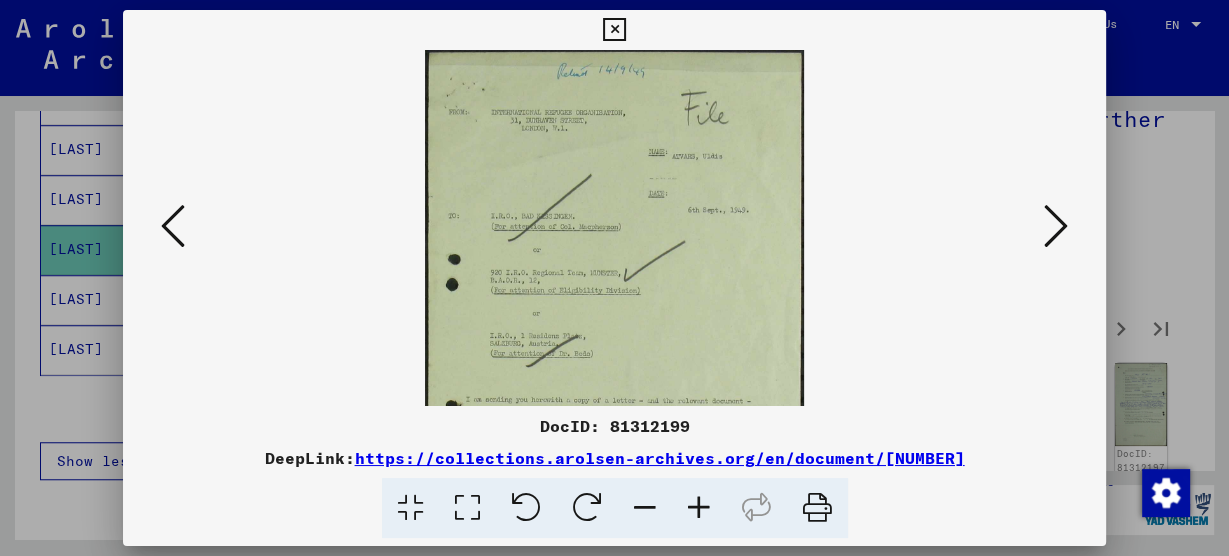 click at bounding box center (1056, 226) 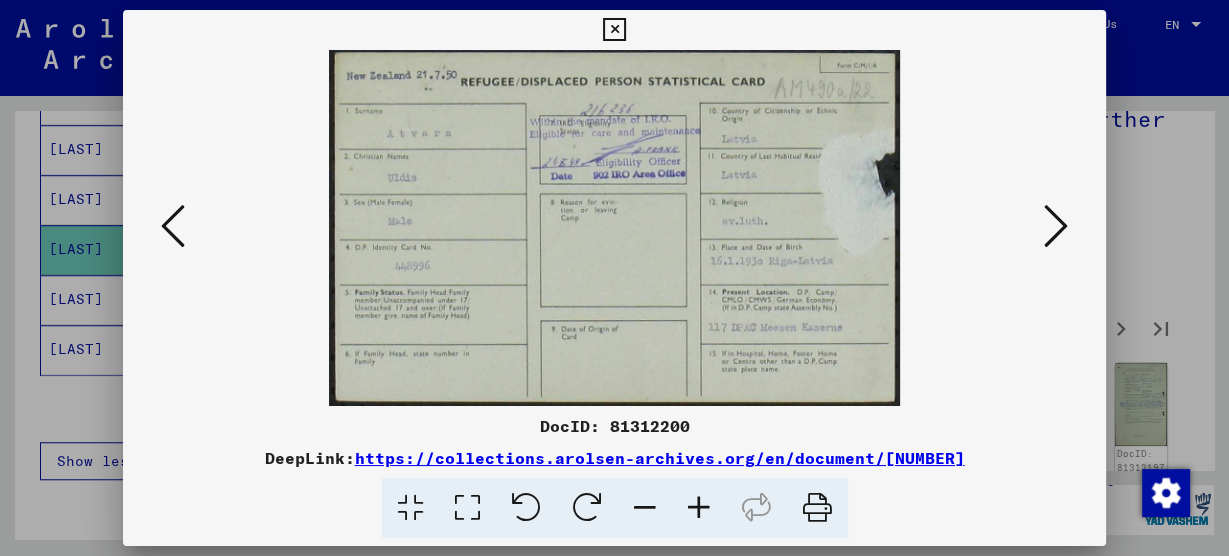 click at bounding box center [1056, 226] 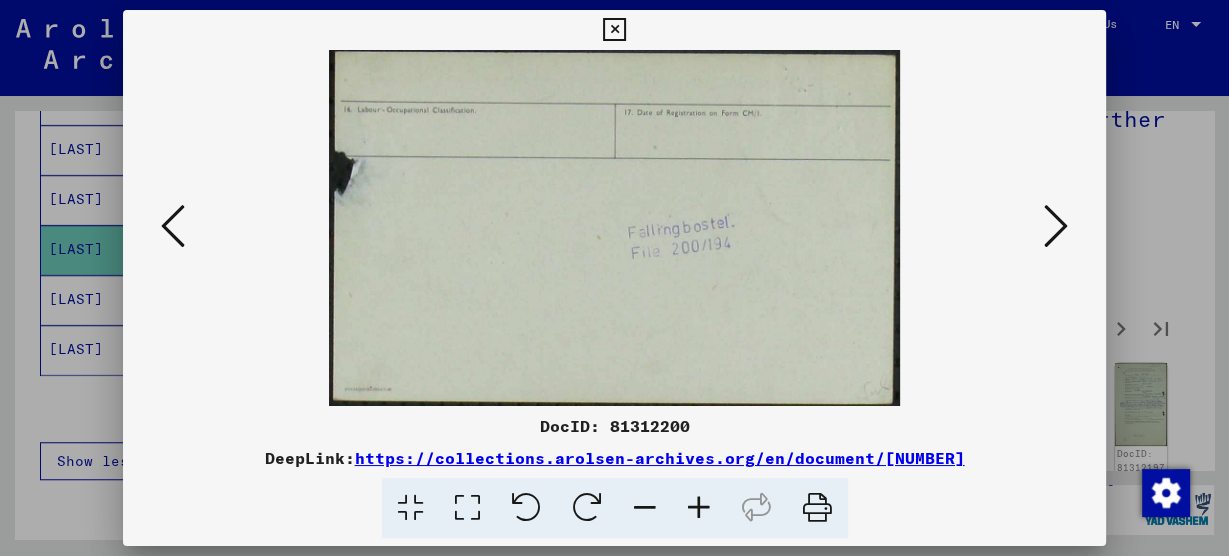 click at bounding box center [1056, 226] 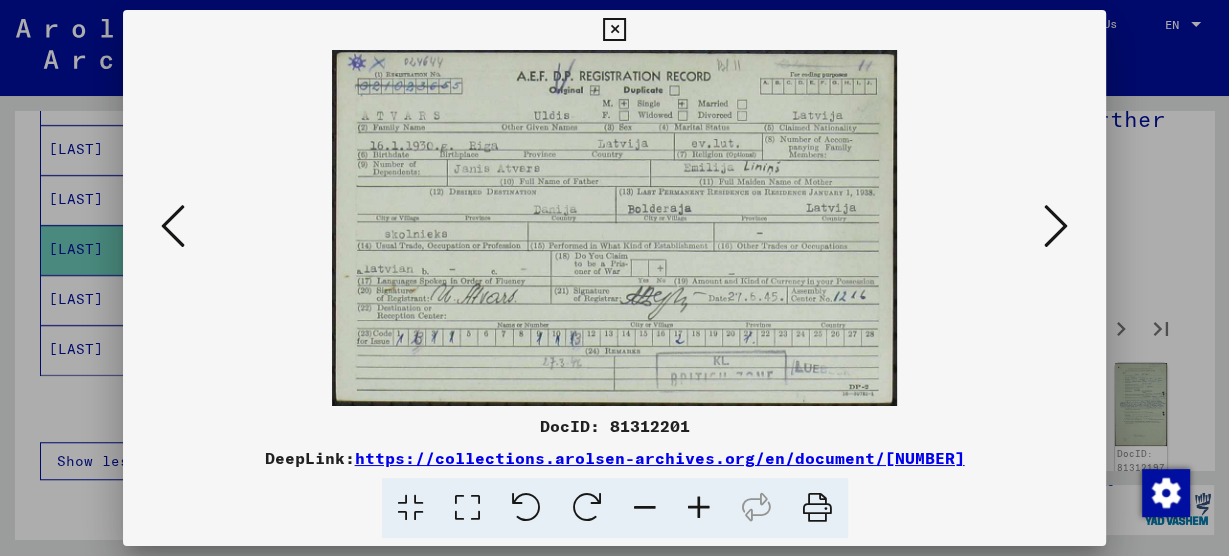 click at bounding box center [614, 228] 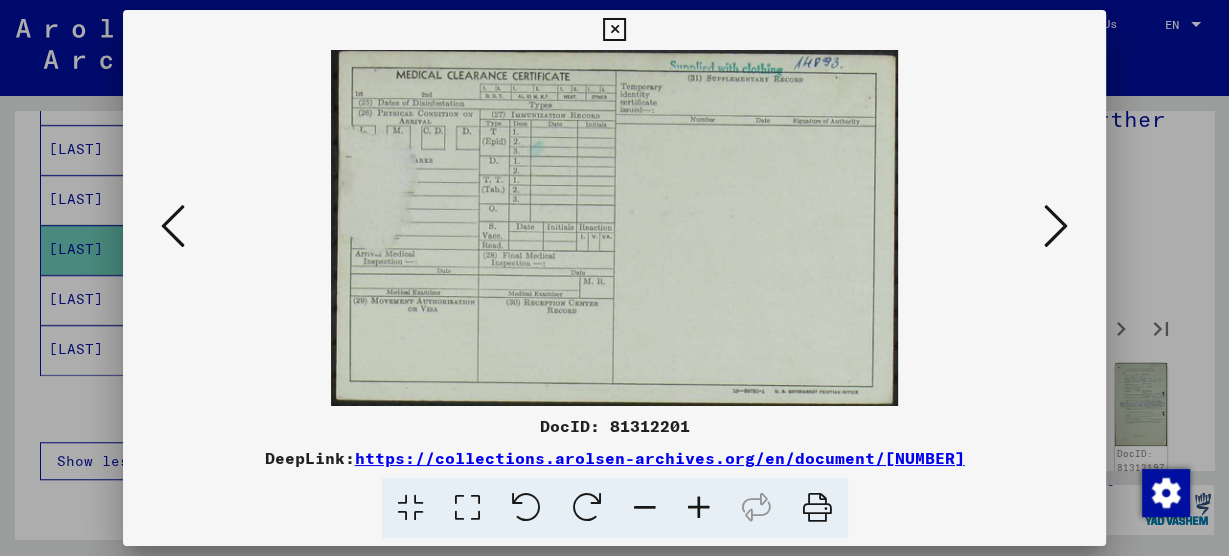 click at bounding box center [1056, 226] 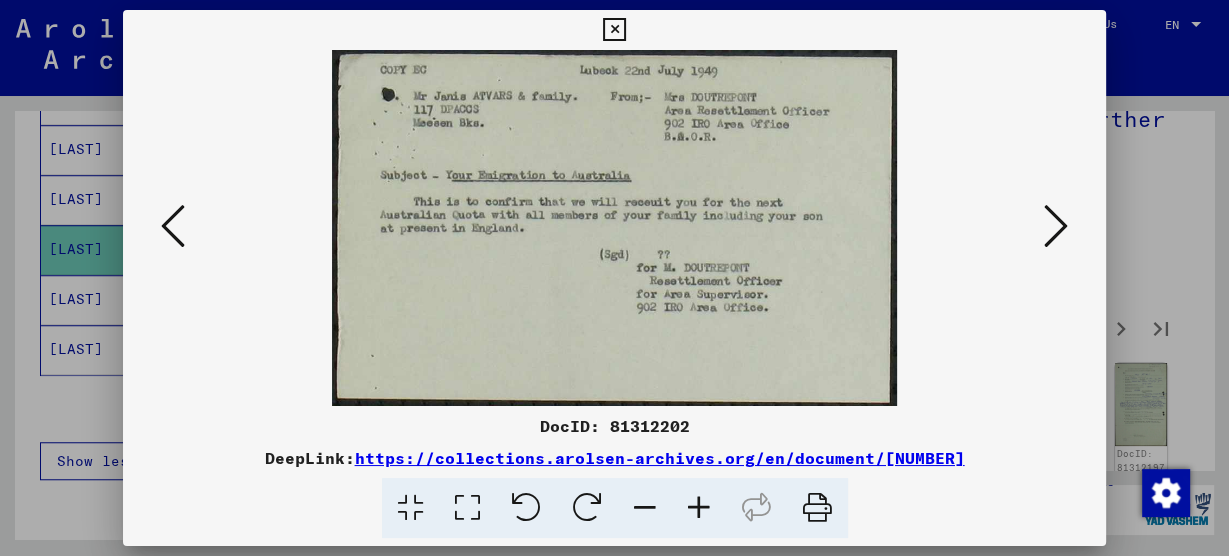 click at bounding box center (1056, 226) 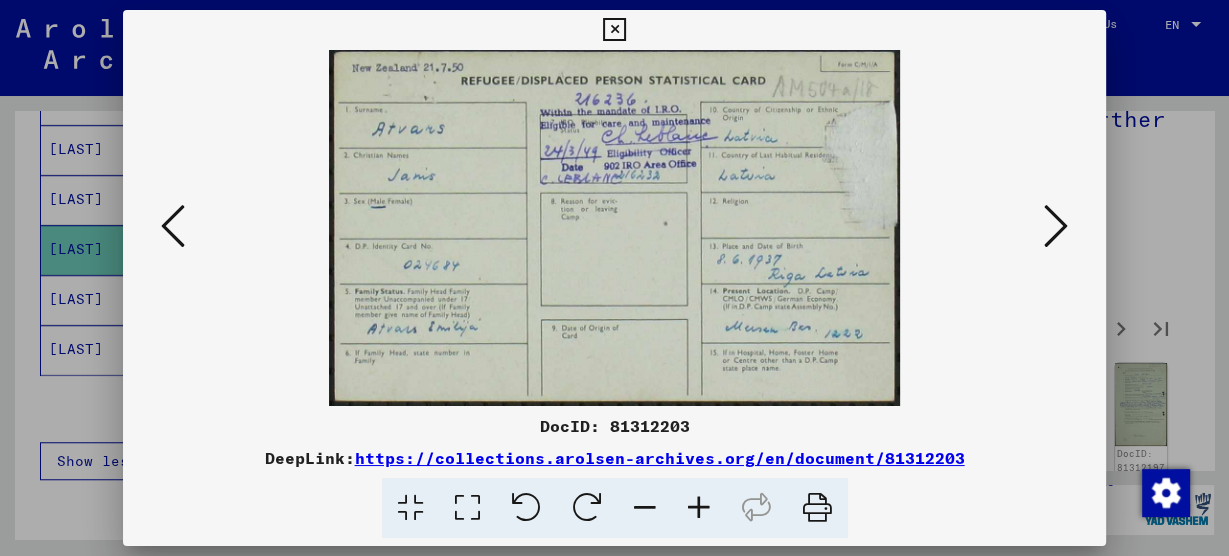 click at bounding box center (1056, 226) 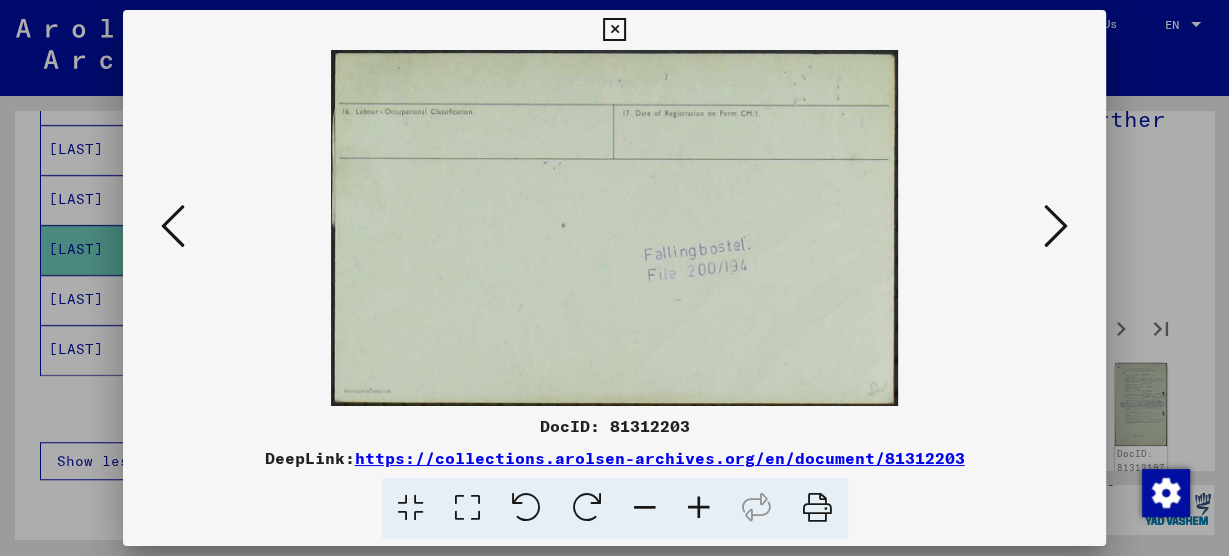 click at bounding box center [1056, 226] 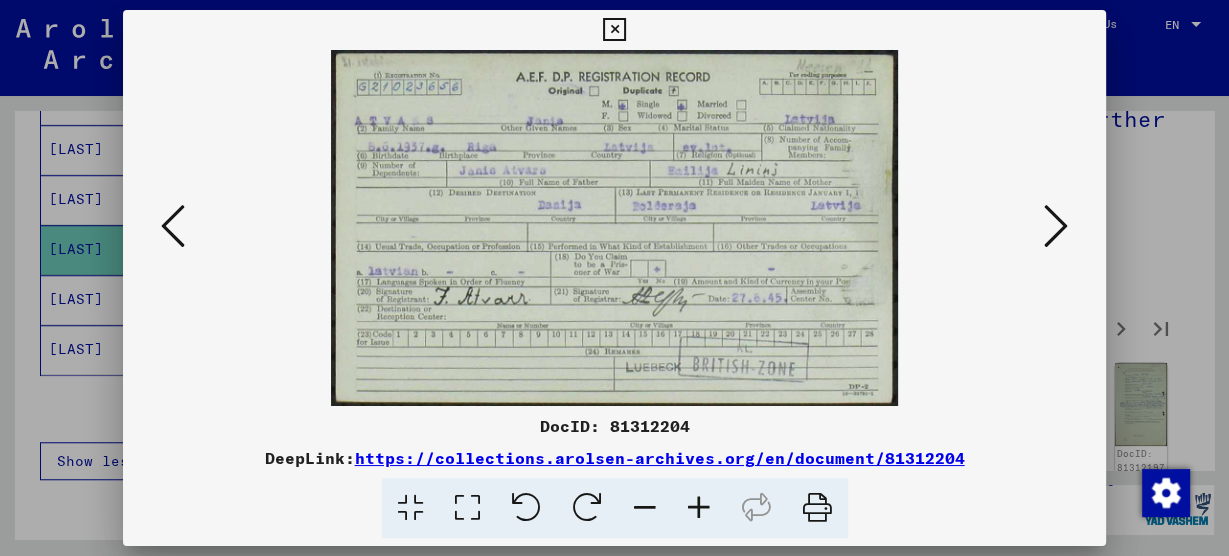 click at bounding box center [614, 30] 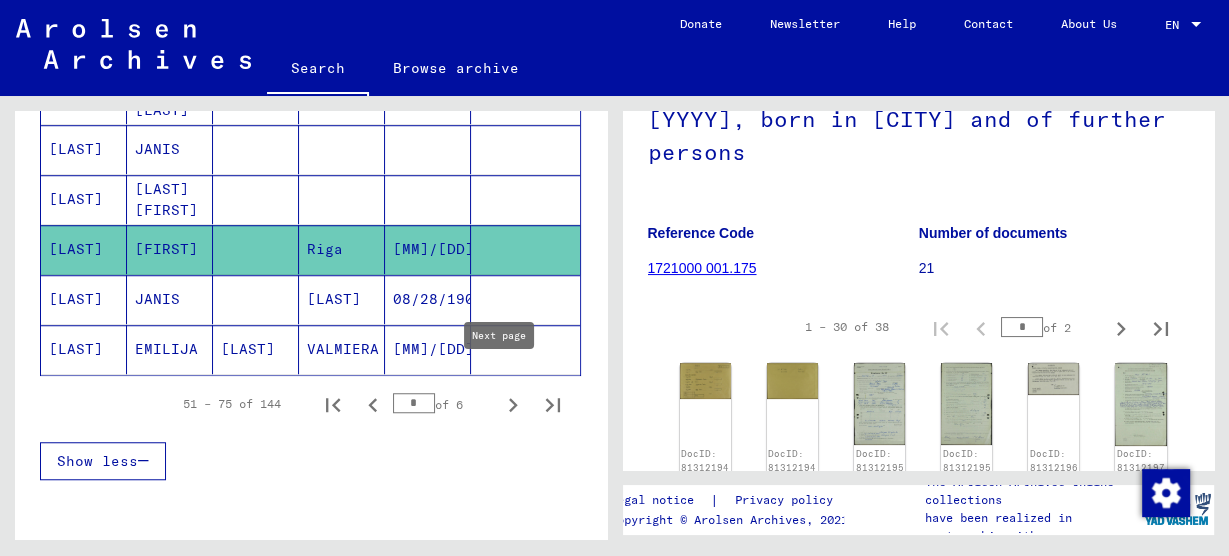 click 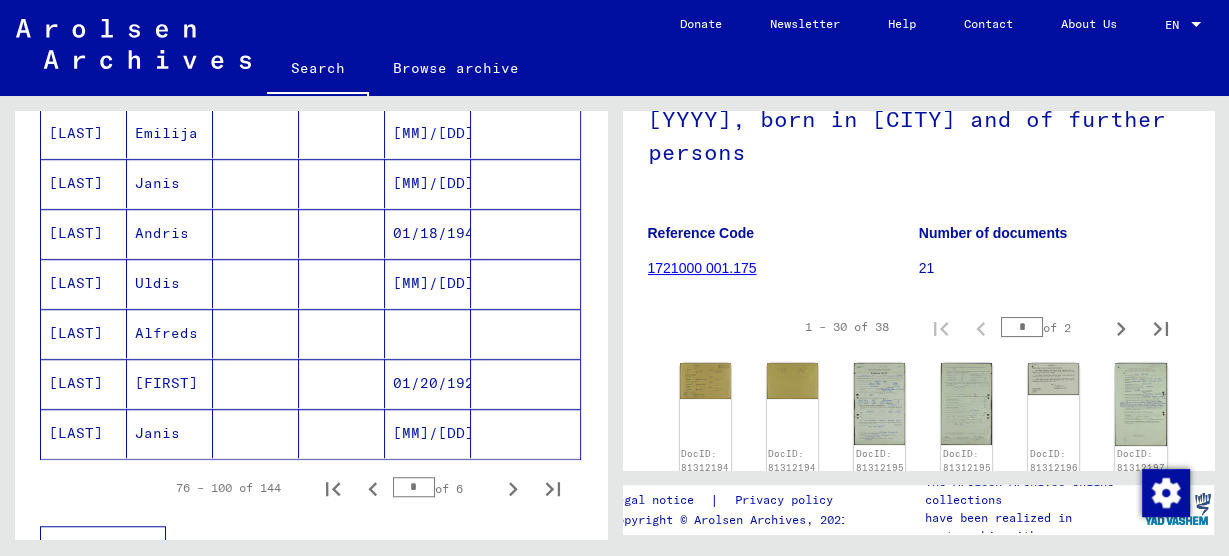 scroll, scrollTop: 1200, scrollLeft: 0, axis: vertical 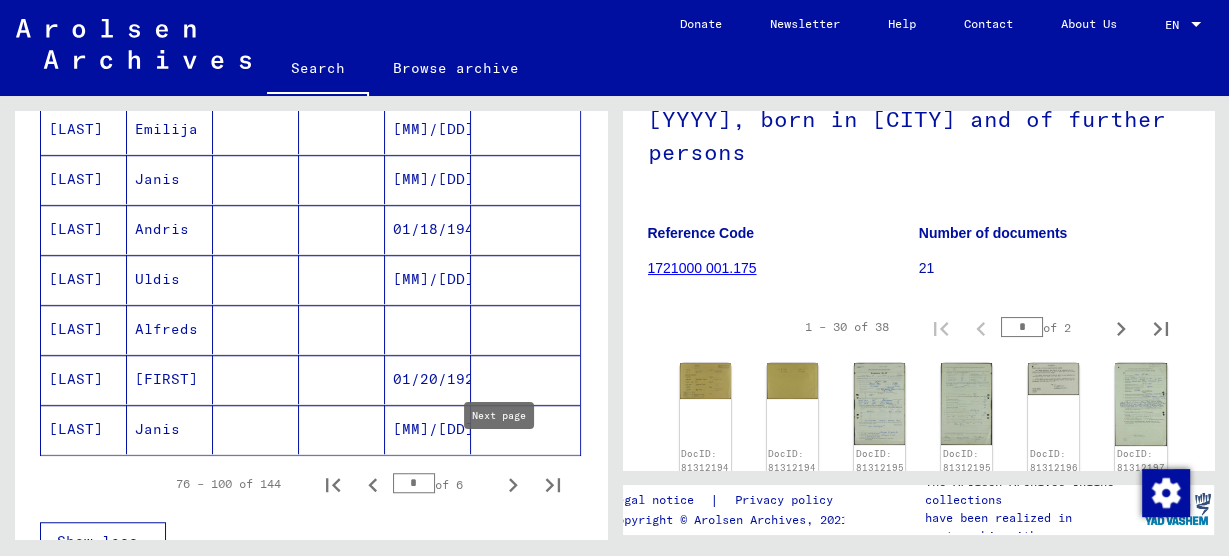 click 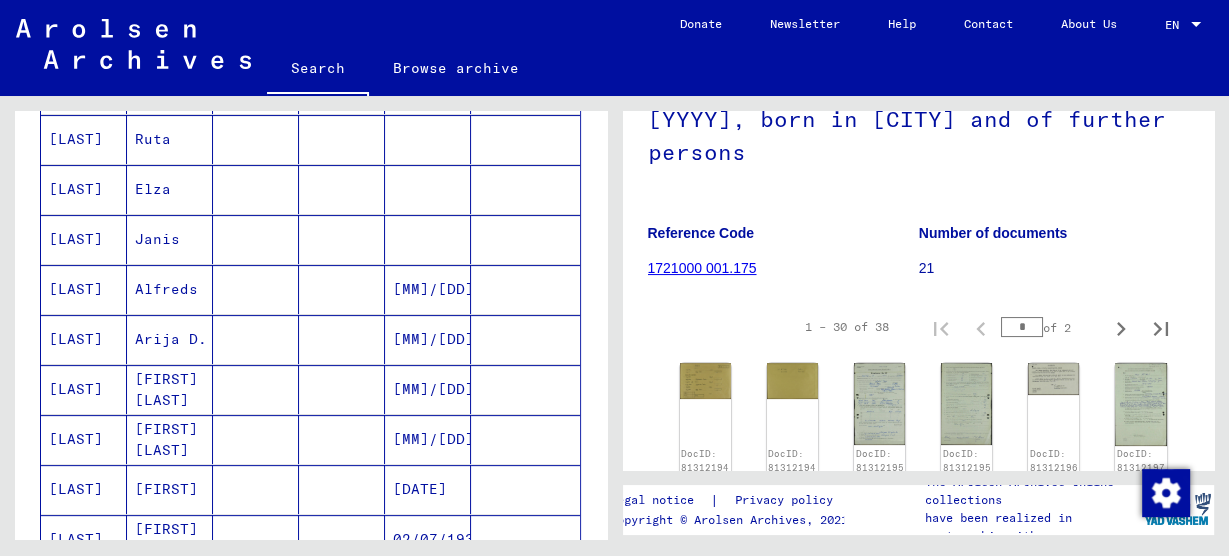scroll, scrollTop: 320, scrollLeft: 0, axis: vertical 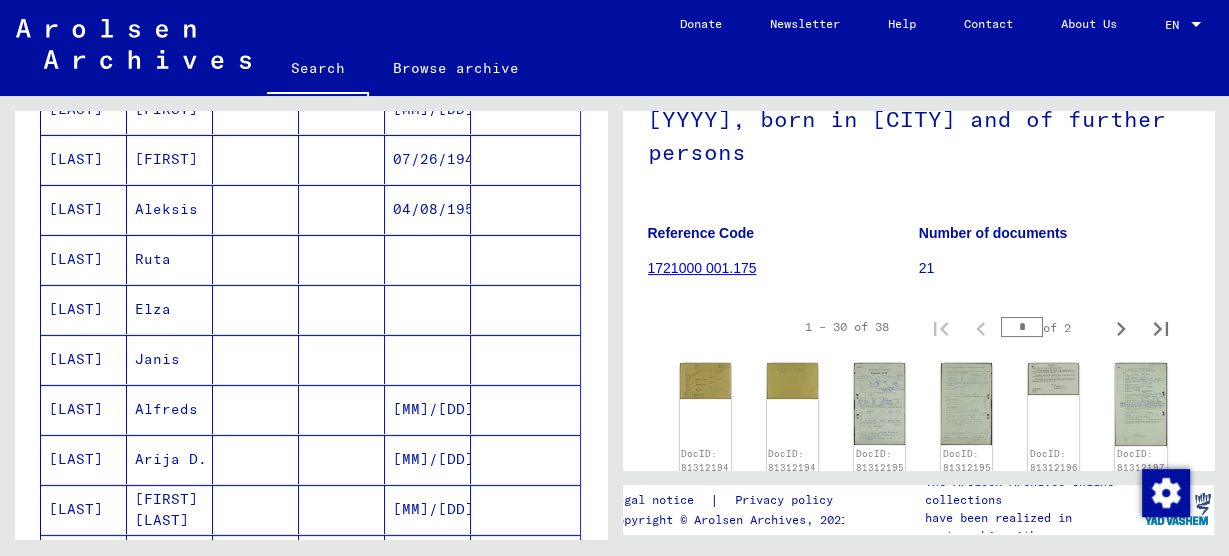 click on "Janis" at bounding box center (170, 409) 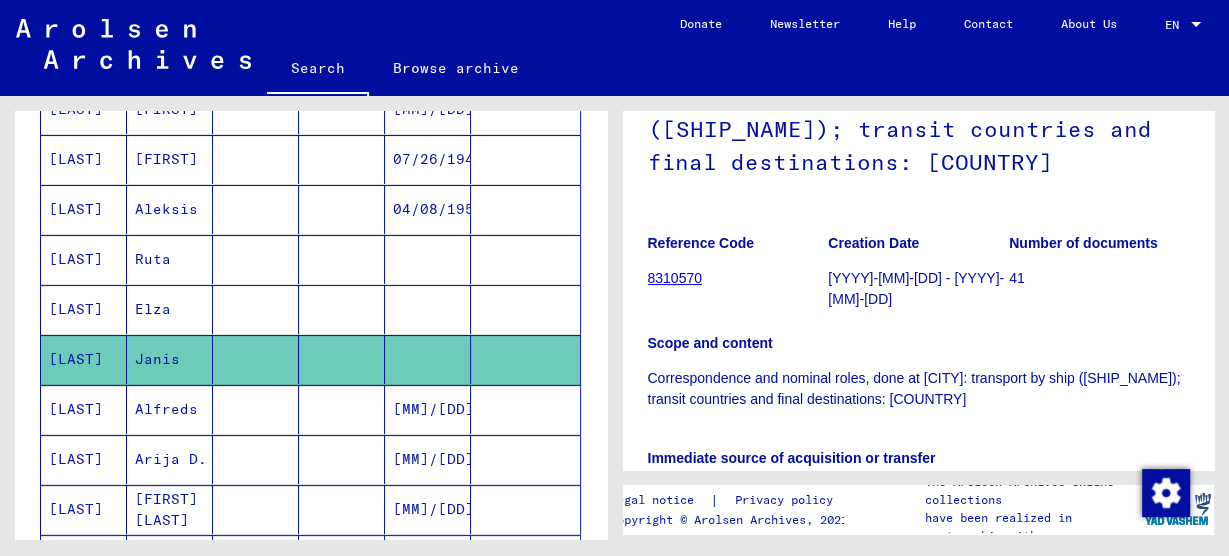 scroll, scrollTop: 240, scrollLeft: 0, axis: vertical 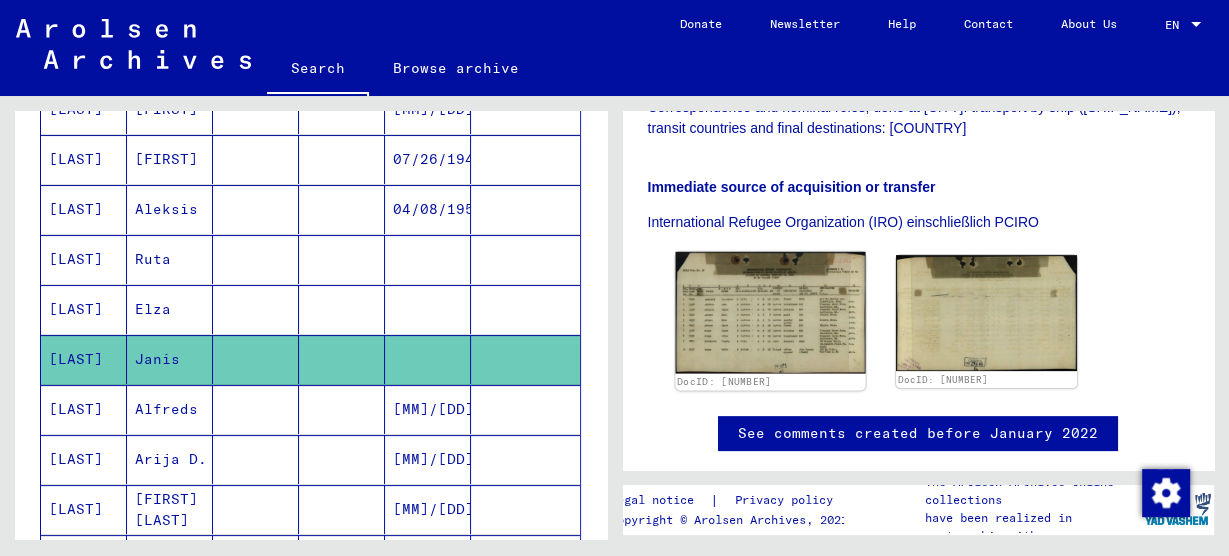 click 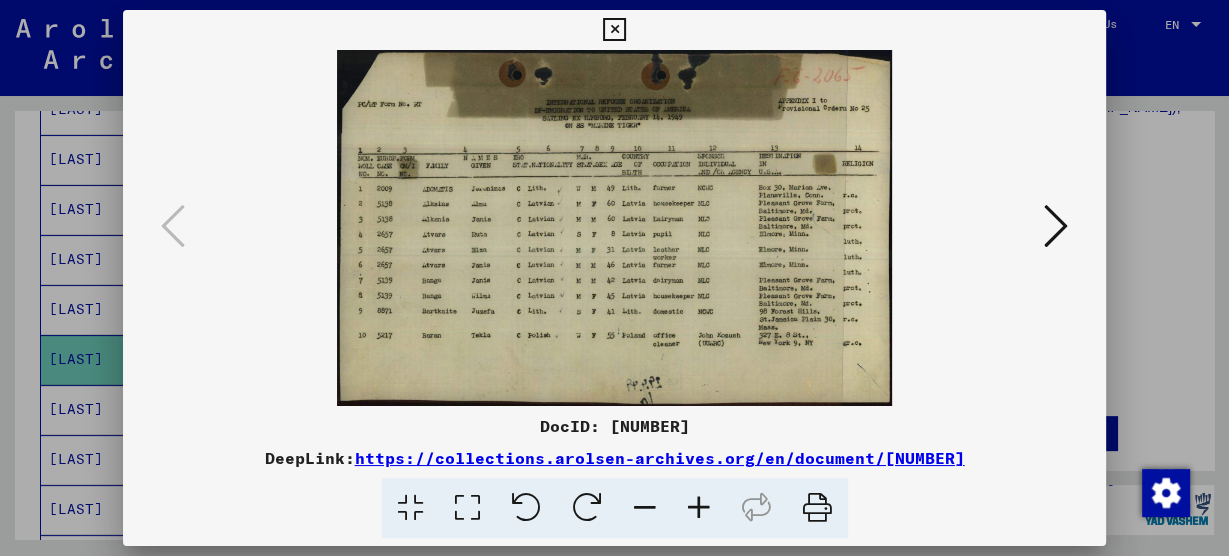 click at bounding box center (1056, 226) 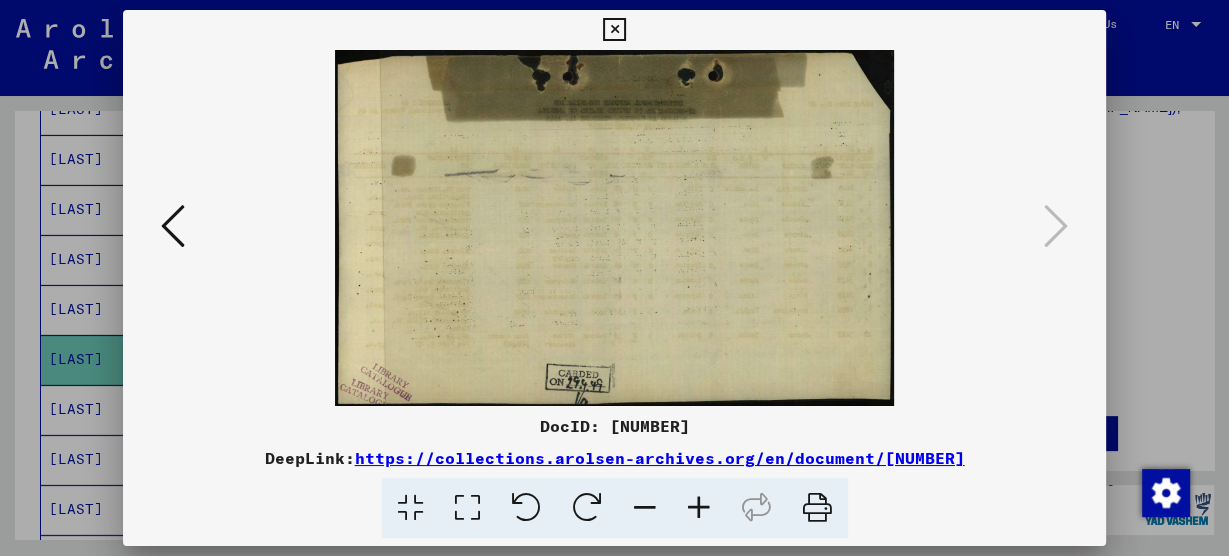 click at bounding box center (614, 228) 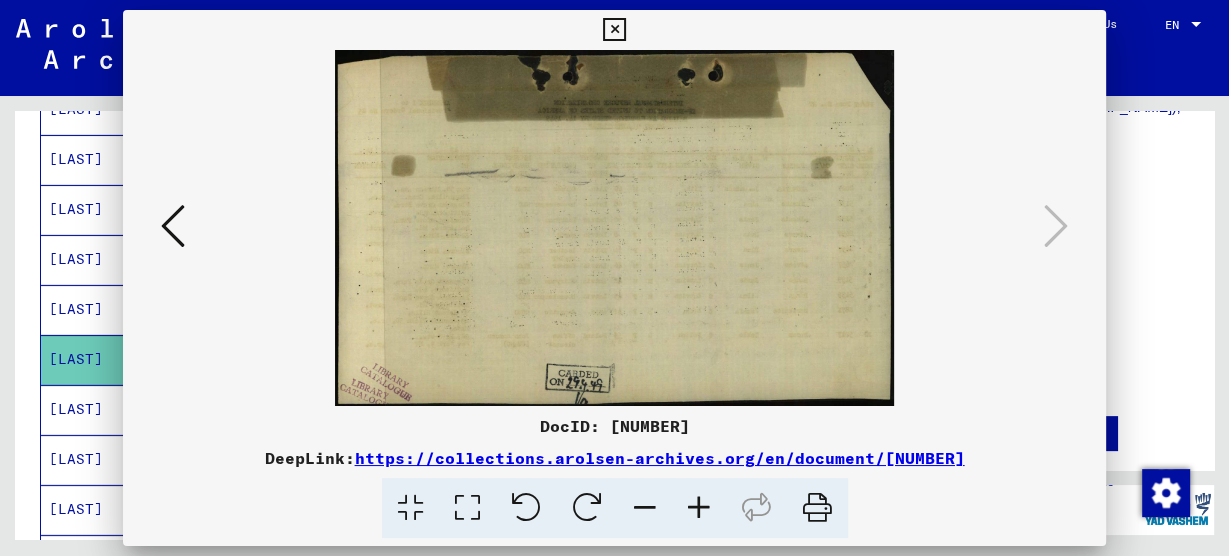 click at bounding box center (614, 30) 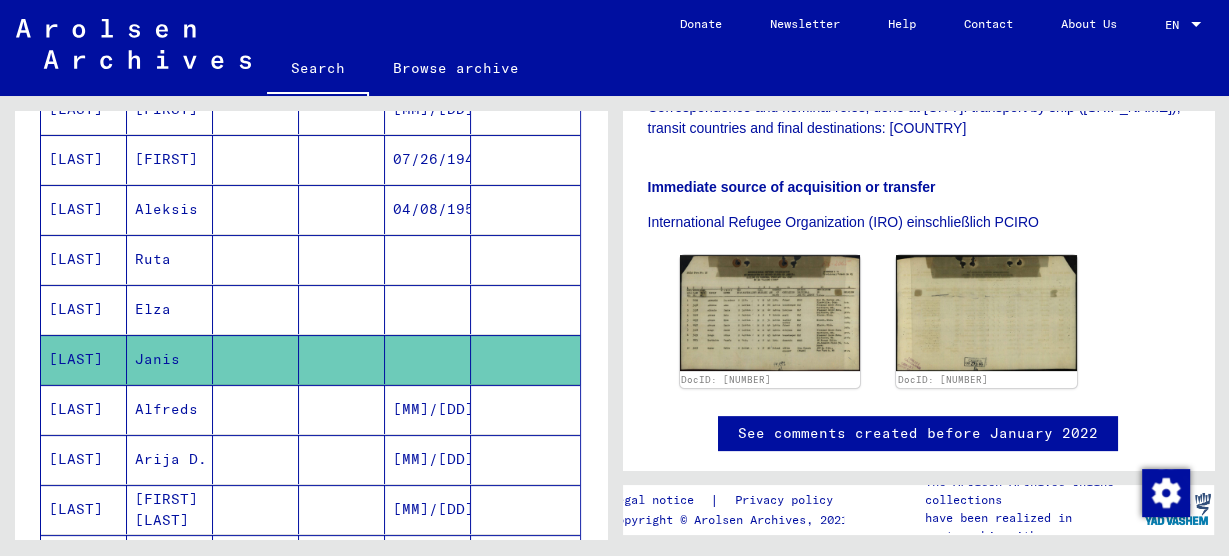scroll, scrollTop: 0, scrollLeft: 0, axis: both 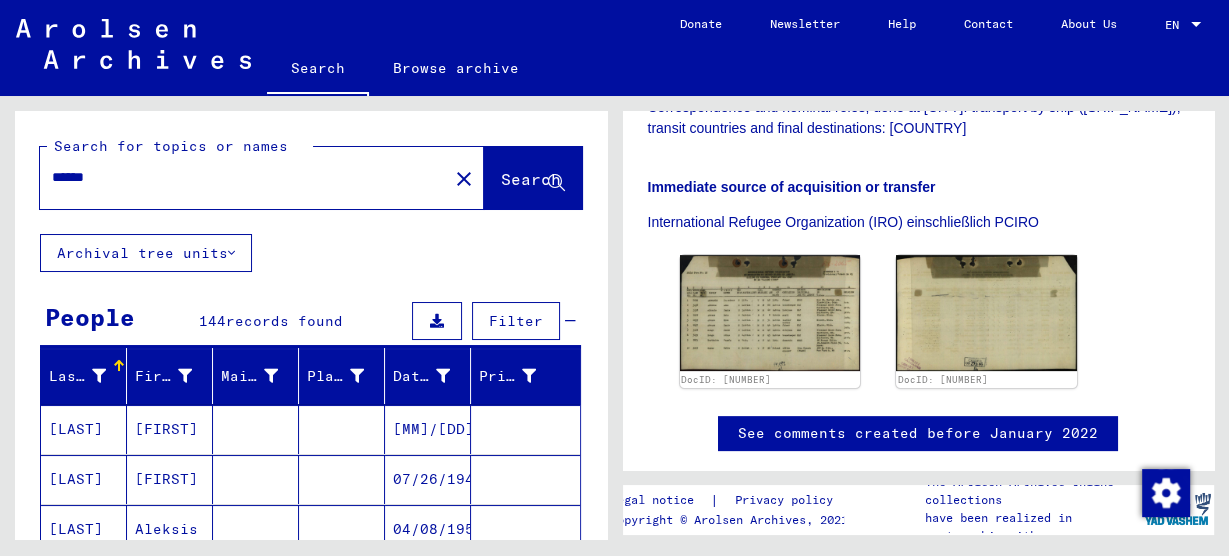 click on "******" at bounding box center [244, 177] 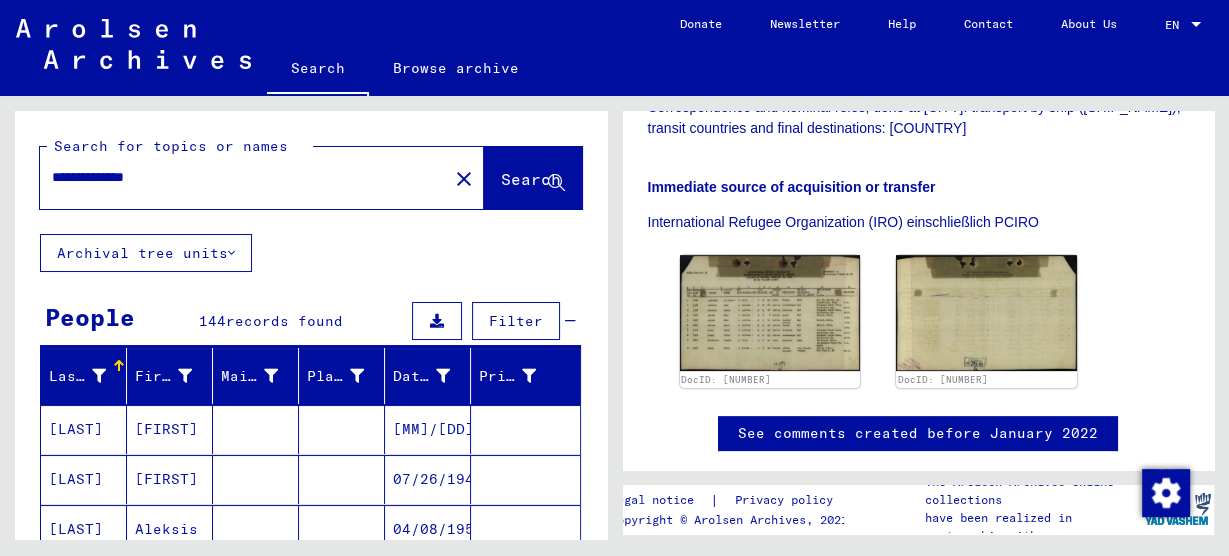 type on "**********" 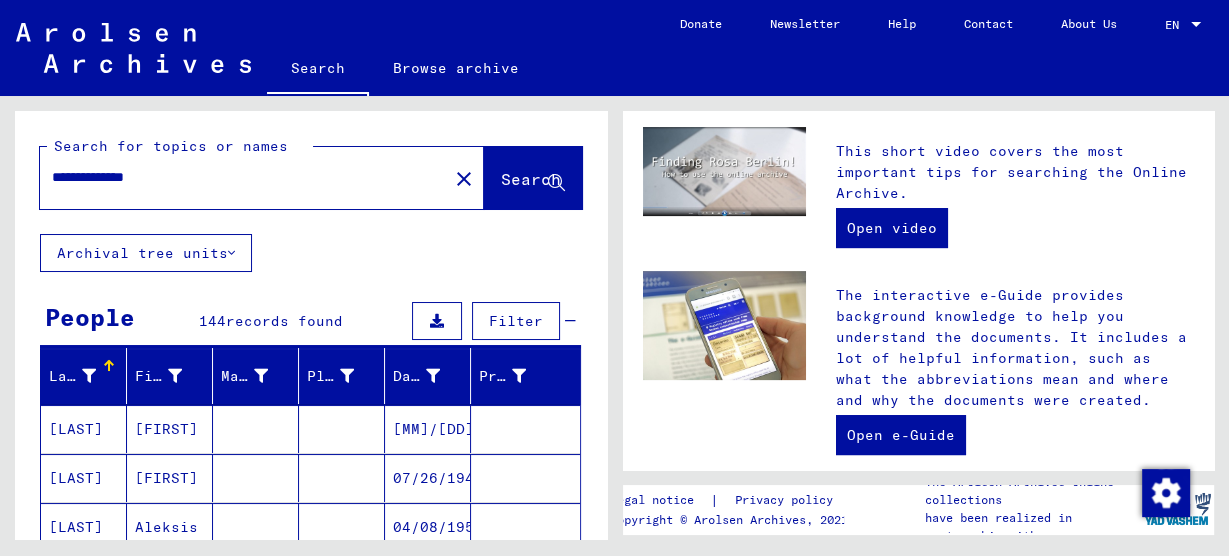 scroll, scrollTop: 0, scrollLeft: 0, axis: both 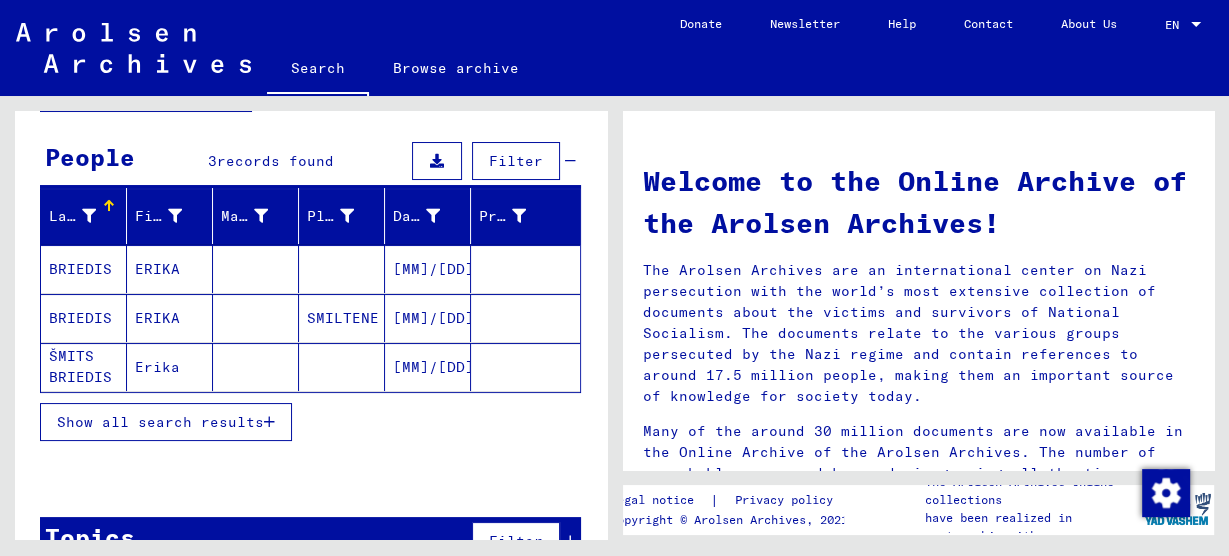 click on "ERIKA" at bounding box center (170, 318) 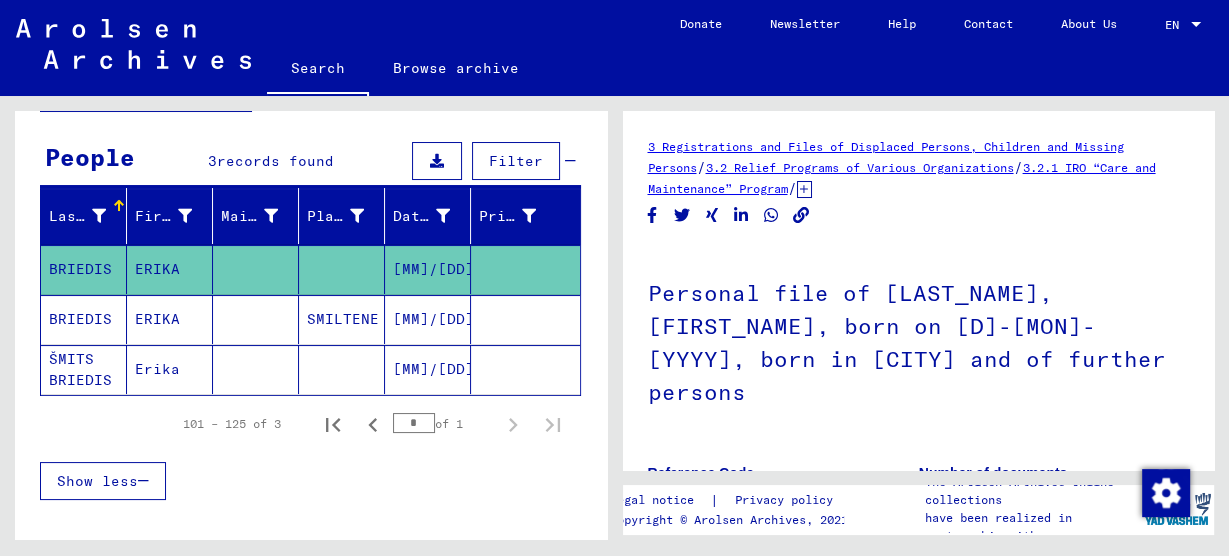 scroll, scrollTop: 0, scrollLeft: 0, axis: both 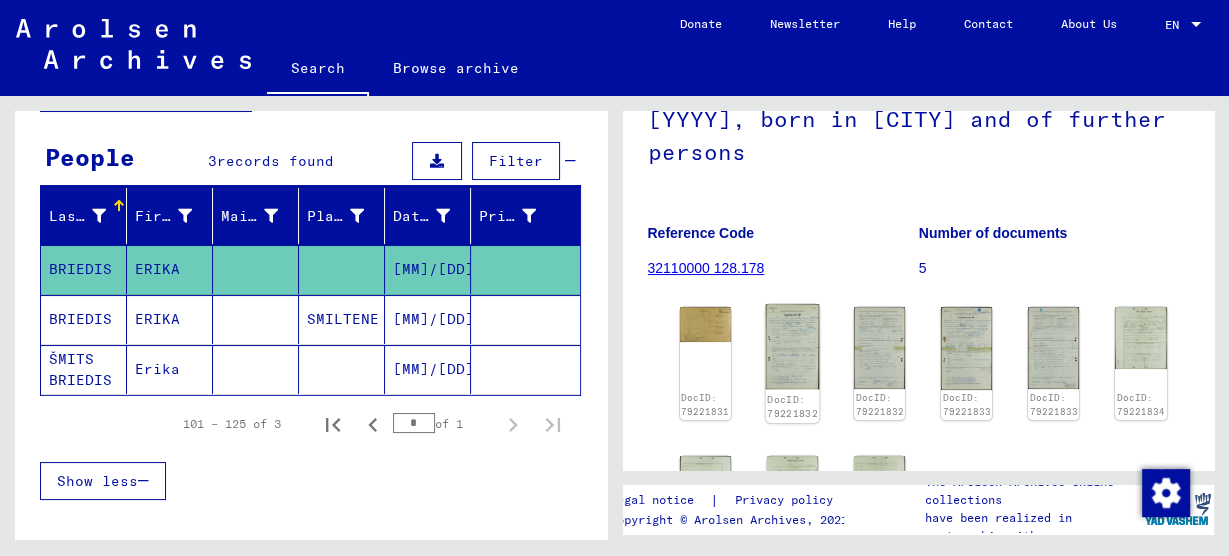 click 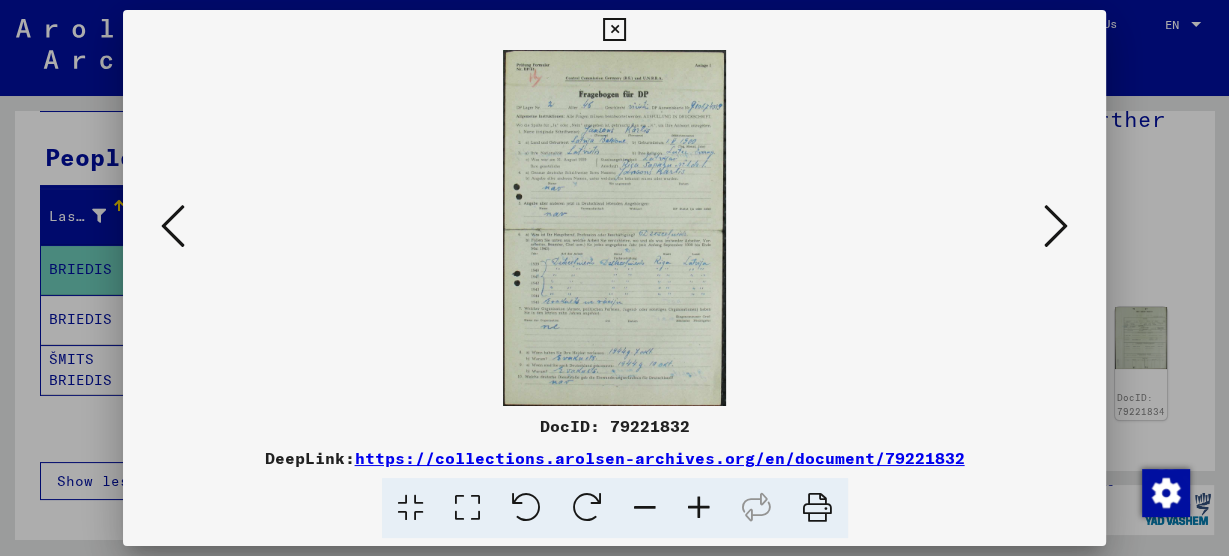 click at bounding box center (614, 228) 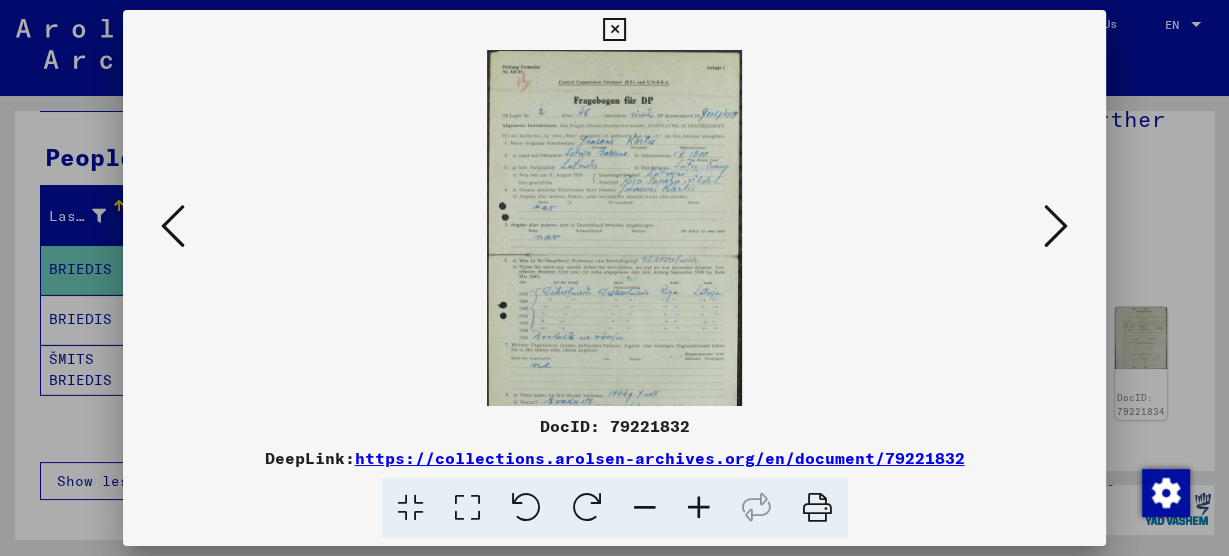click at bounding box center (699, 508) 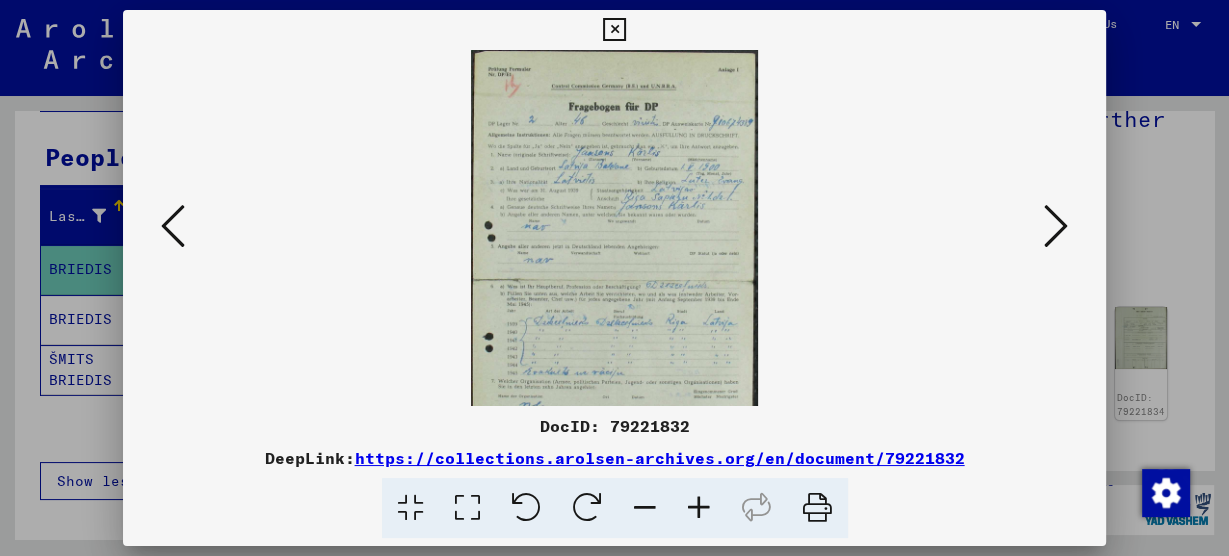 click at bounding box center [699, 508] 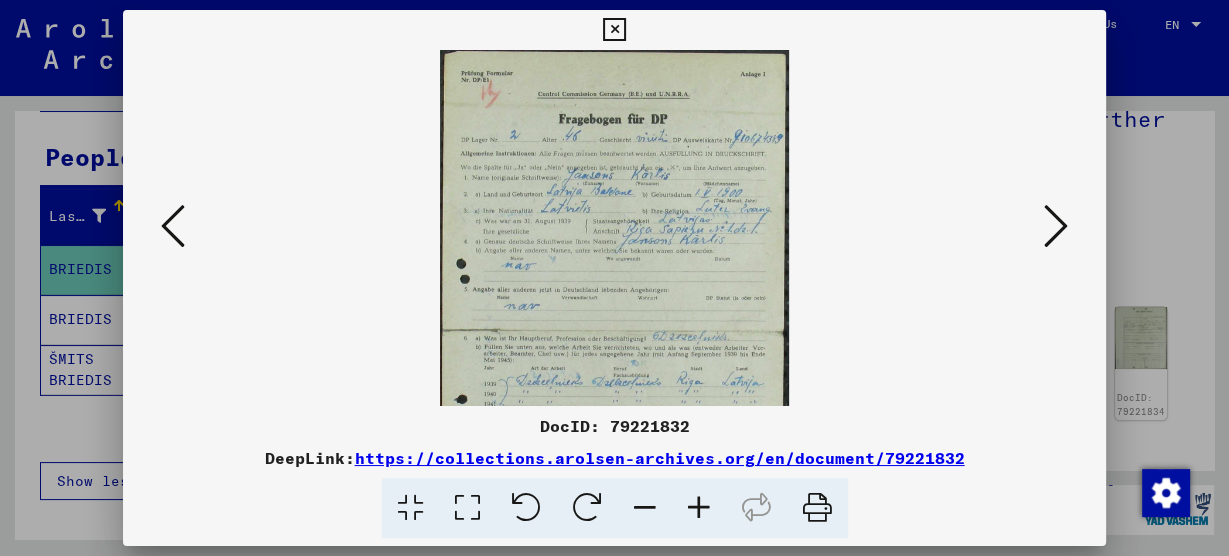 click at bounding box center (699, 508) 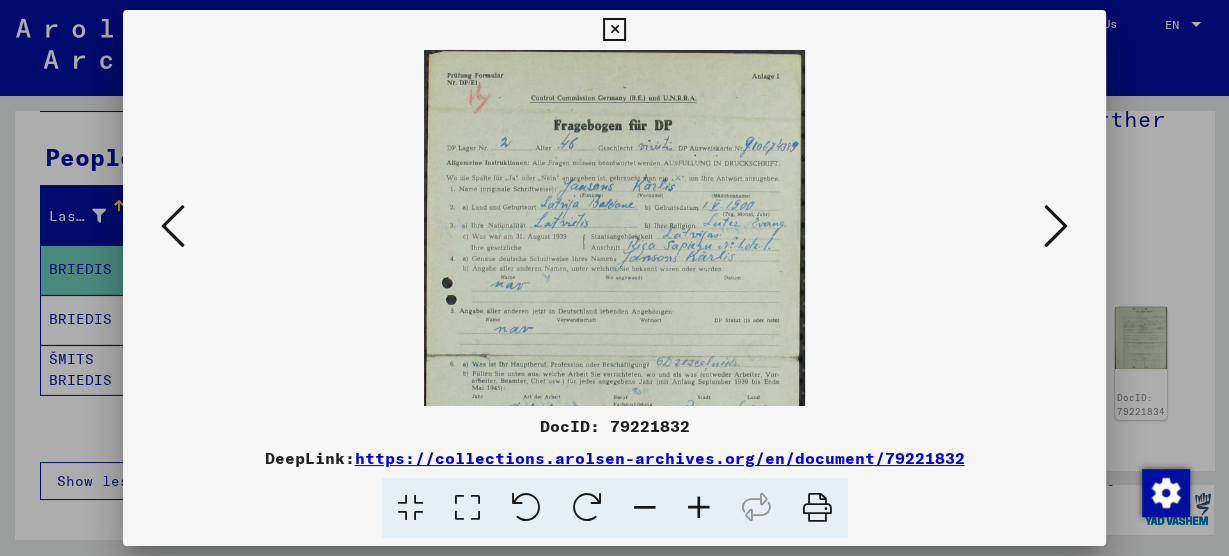 click at bounding box center [699, 508] 